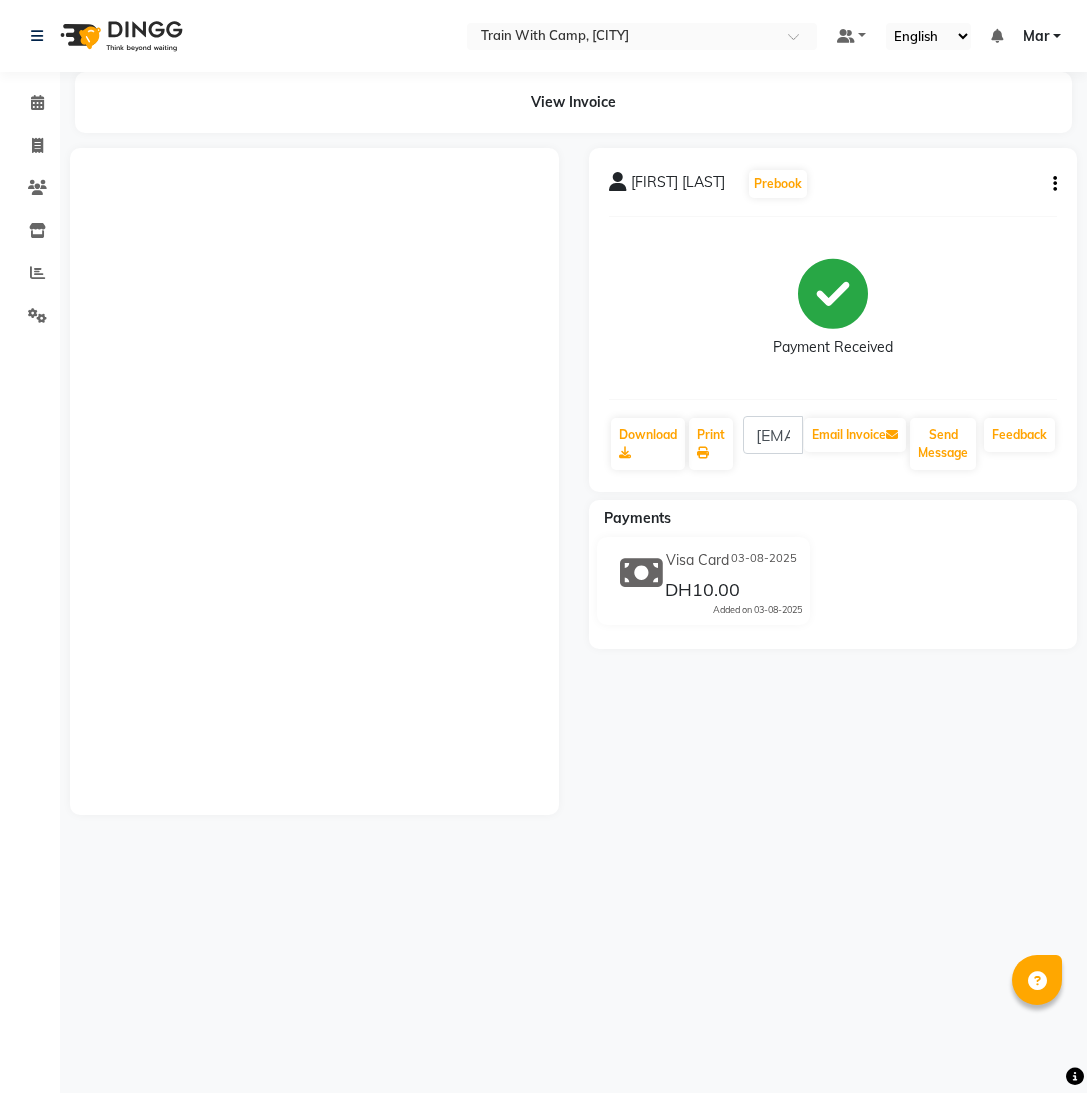 scroll, scrollTop: 0, scrollLeft: 0, axis: both 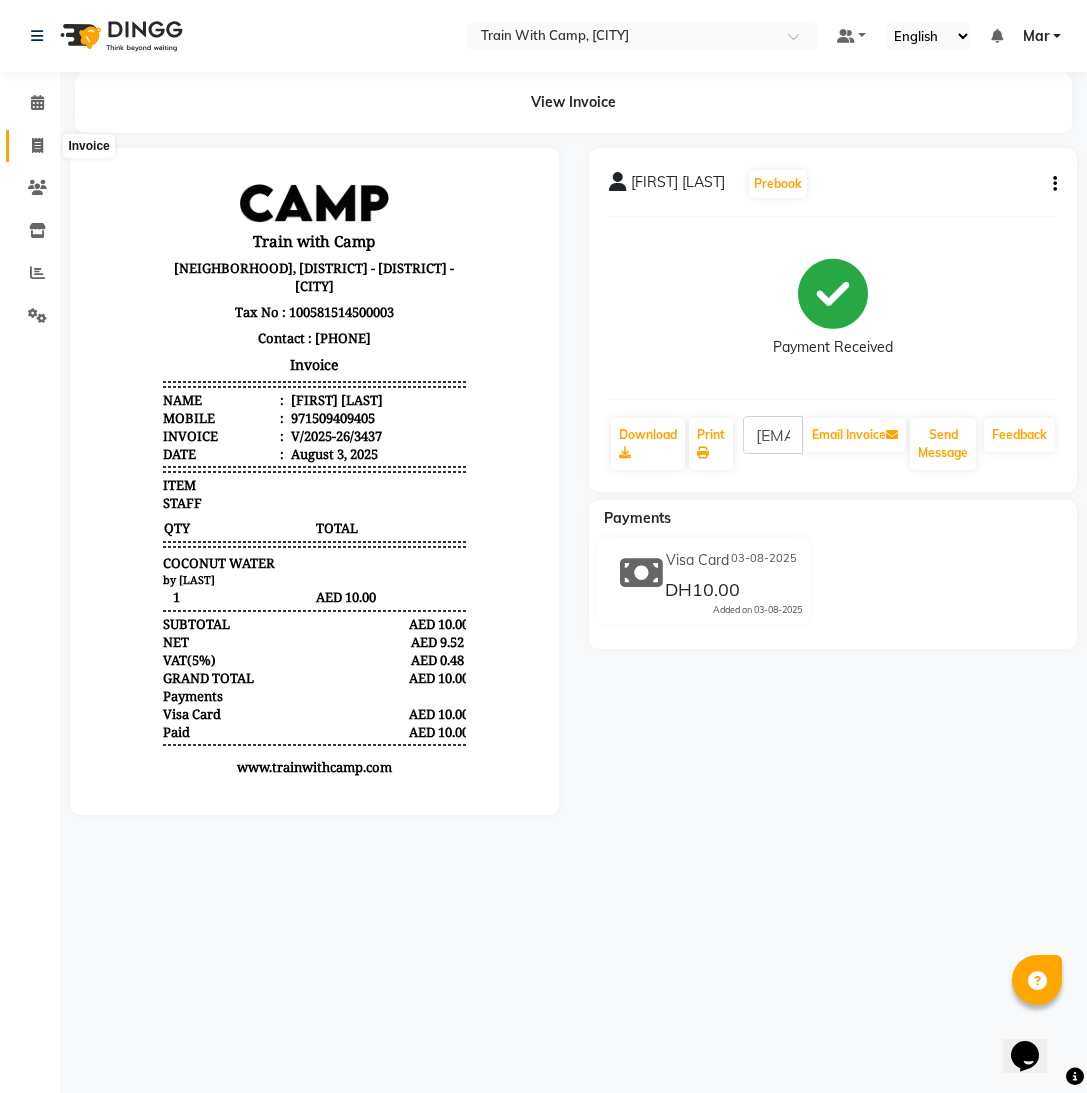click 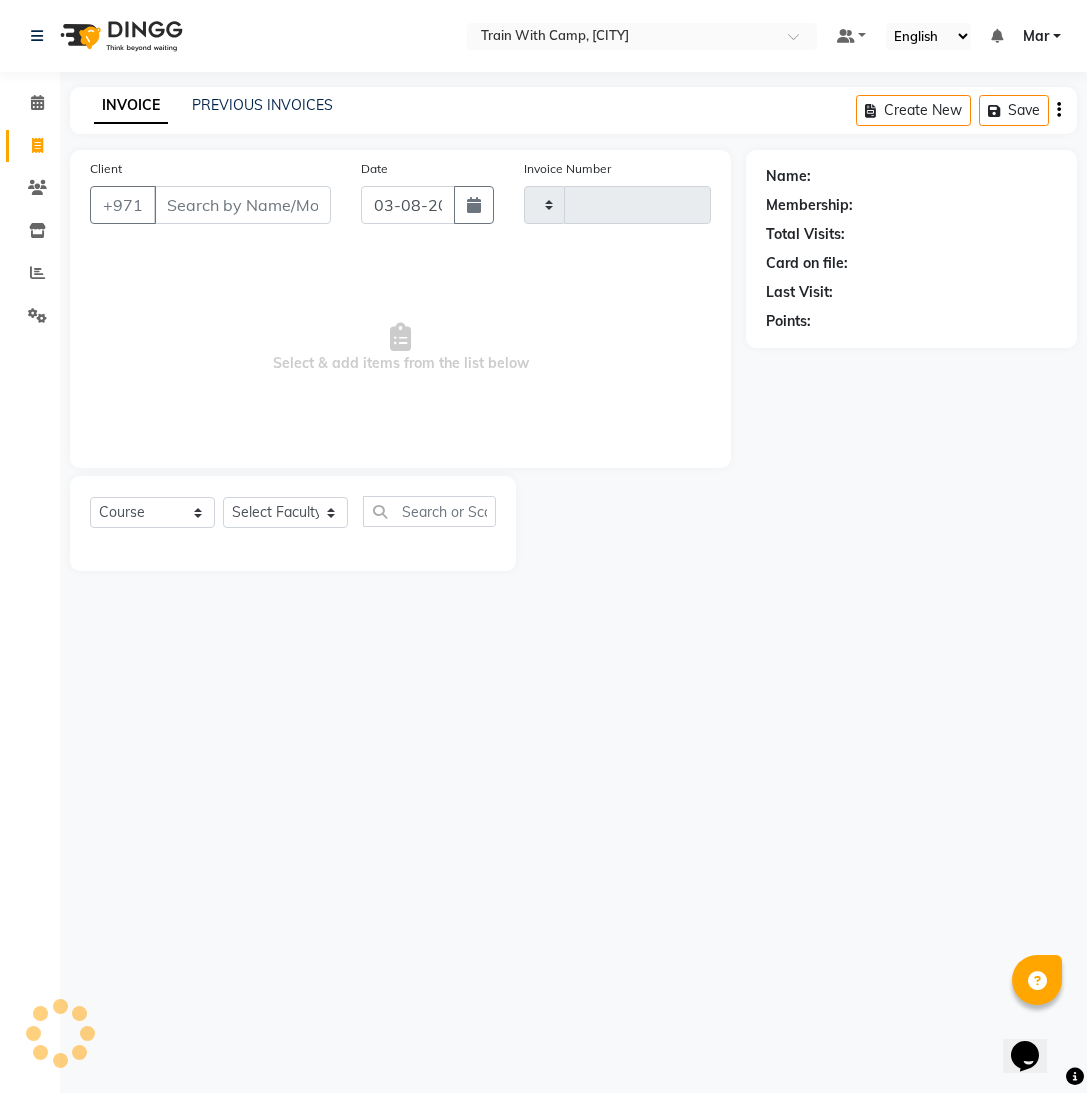 type on "3438" 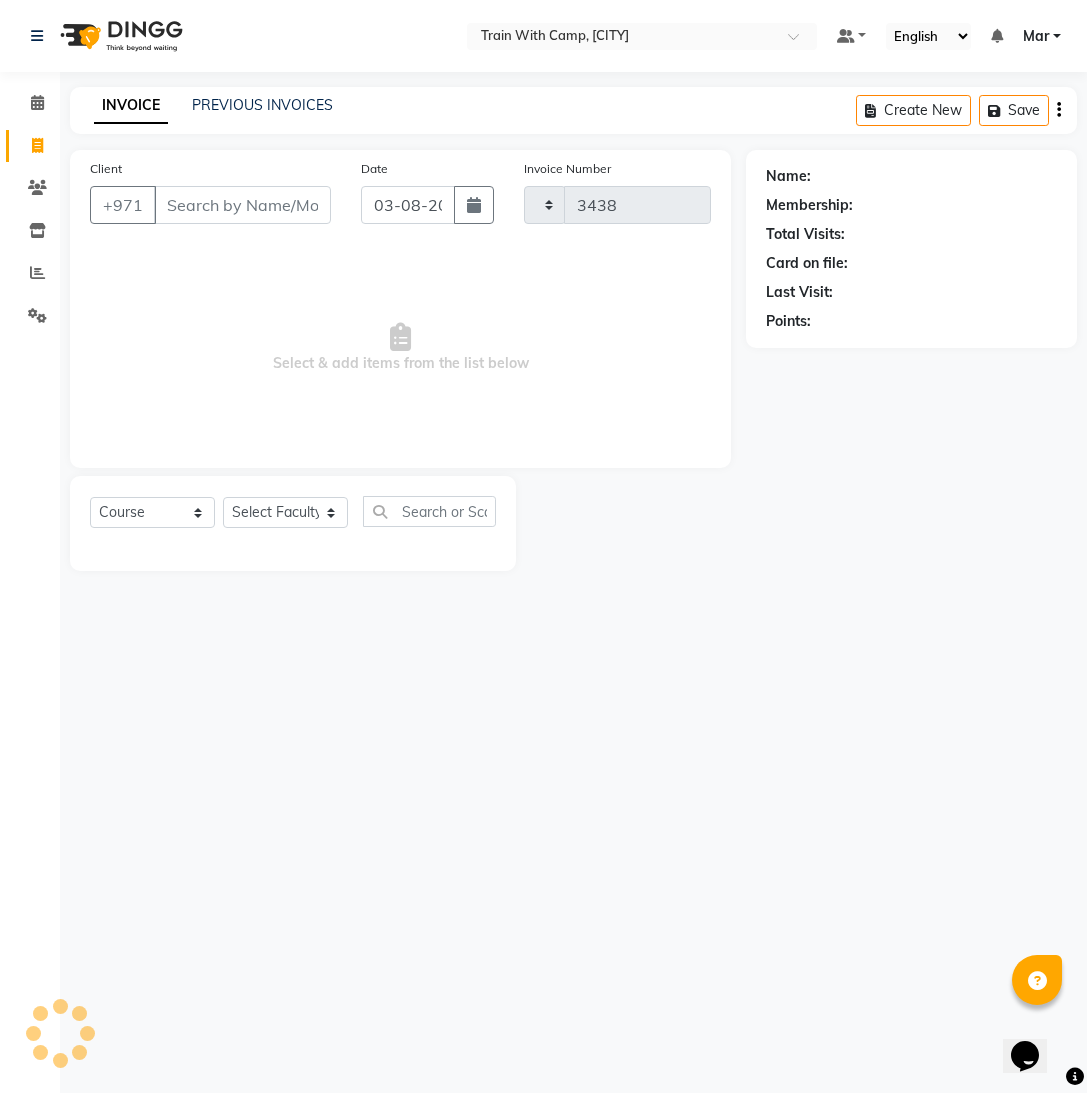 select on "910" 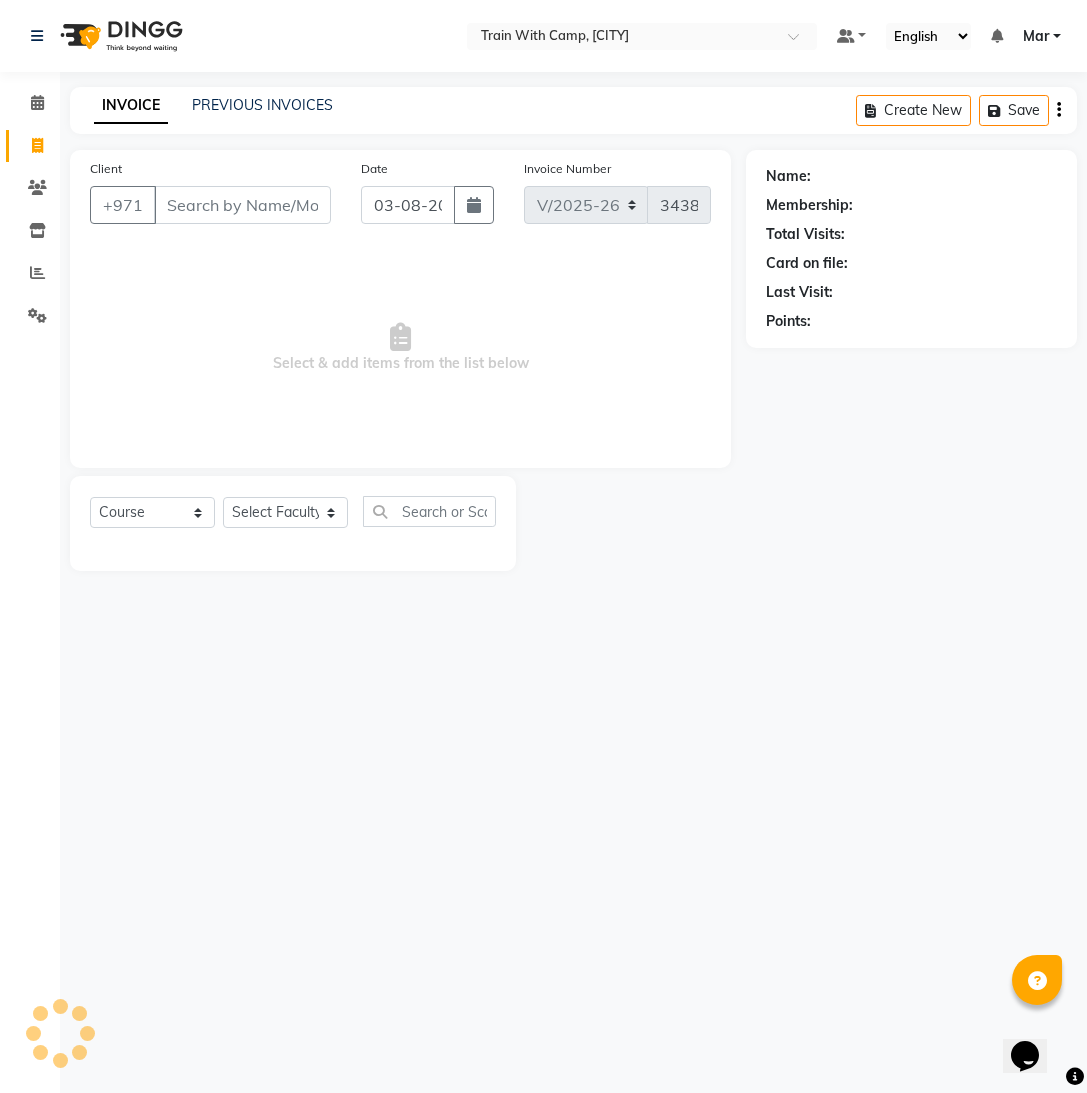 select on "14898" 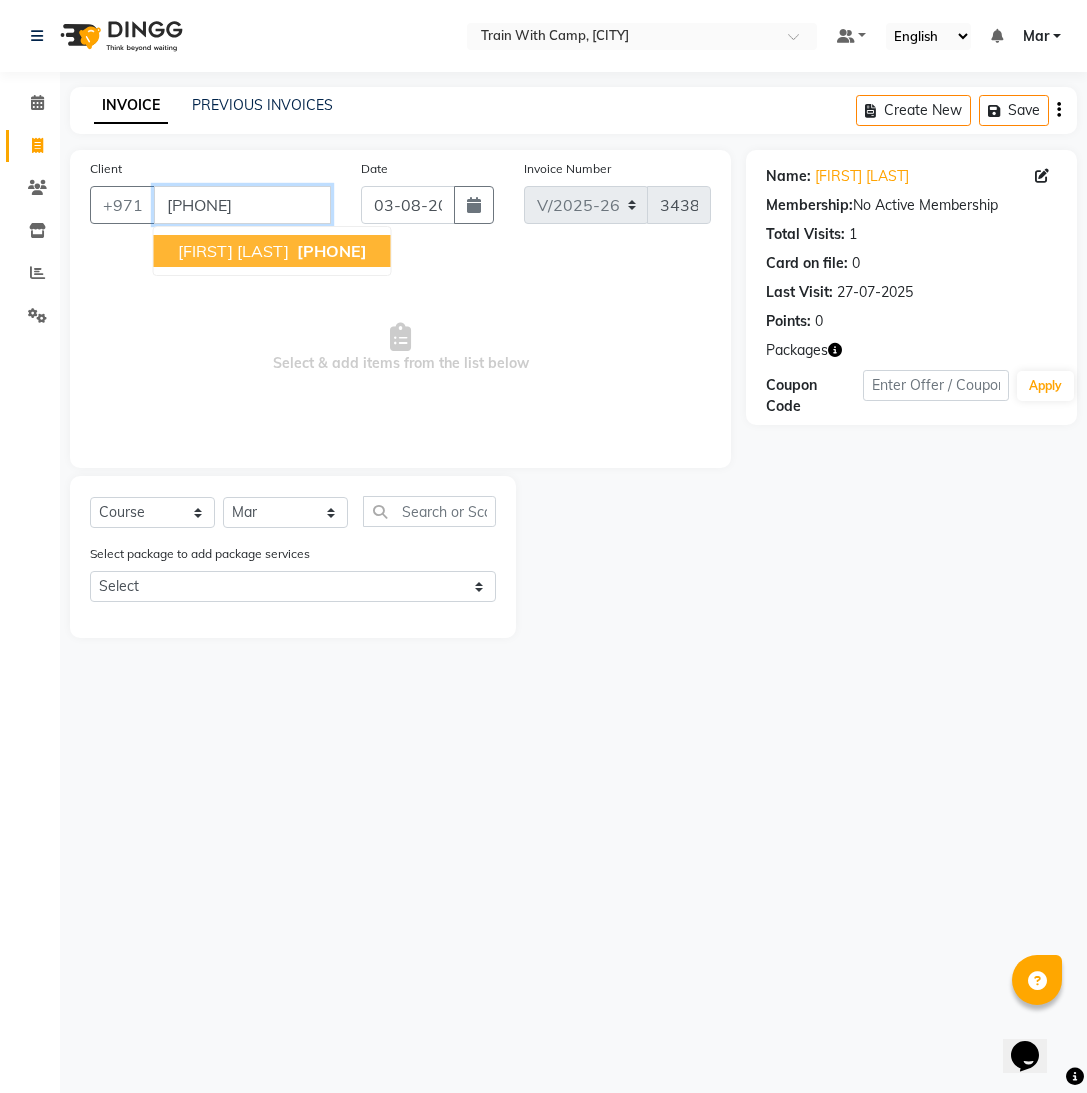 drag, startPoint x: 261, startPoint y: 205, endPoint x: 153, endPoint y: 199, distance: 108.16654 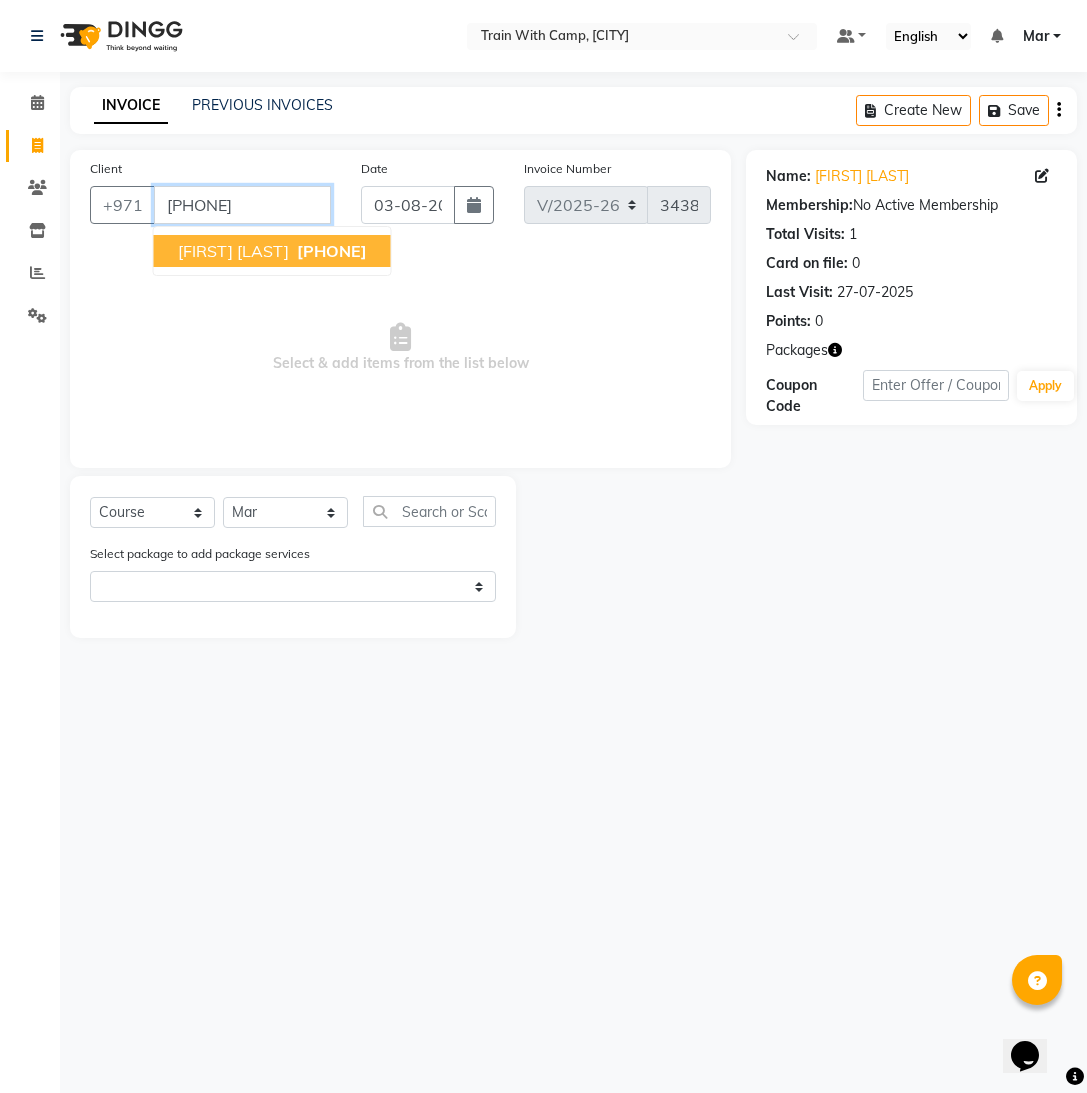 type on "506924141" 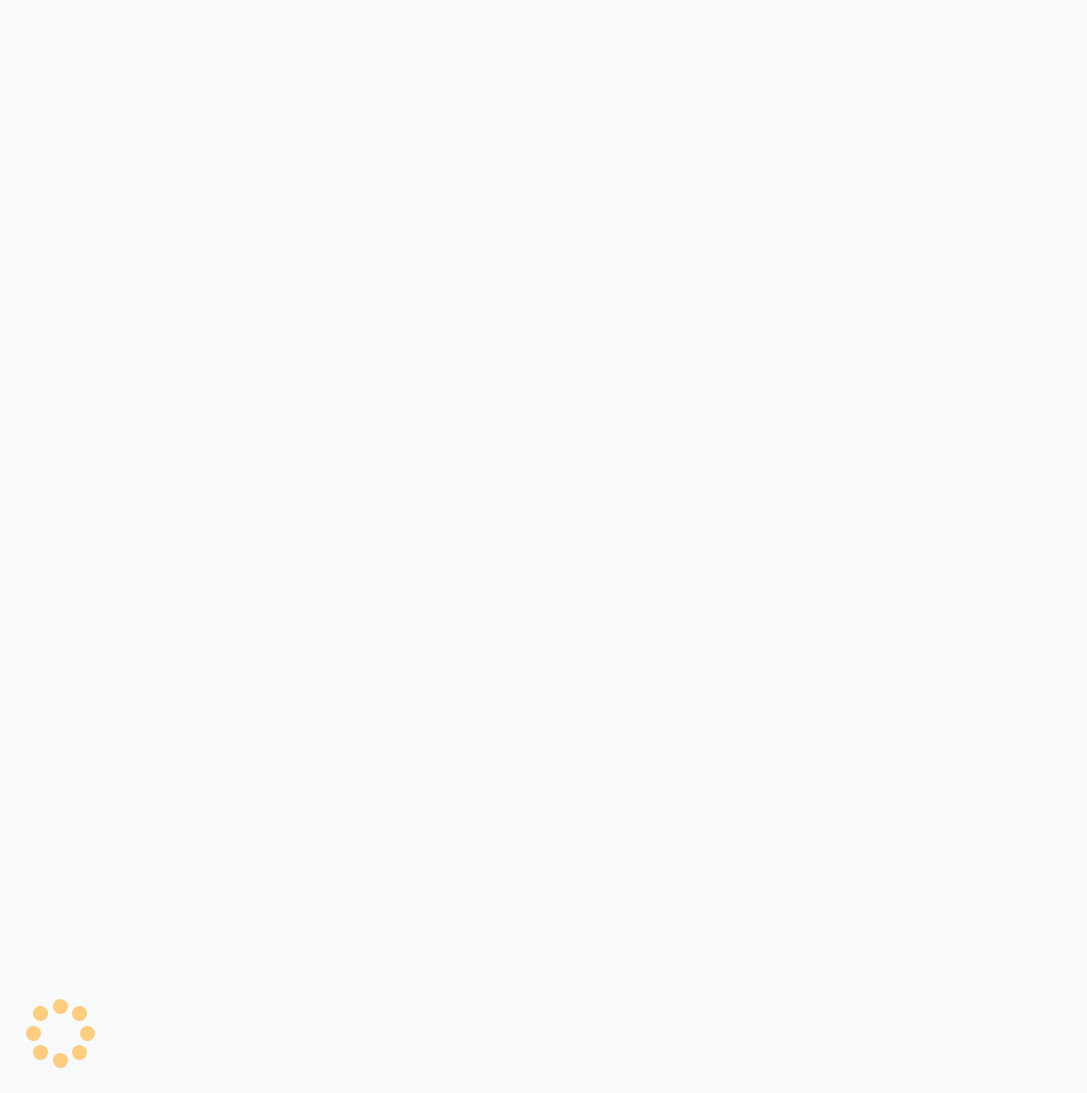 scroll, scrollTop: 0, scrollLeft: 0, axis: both 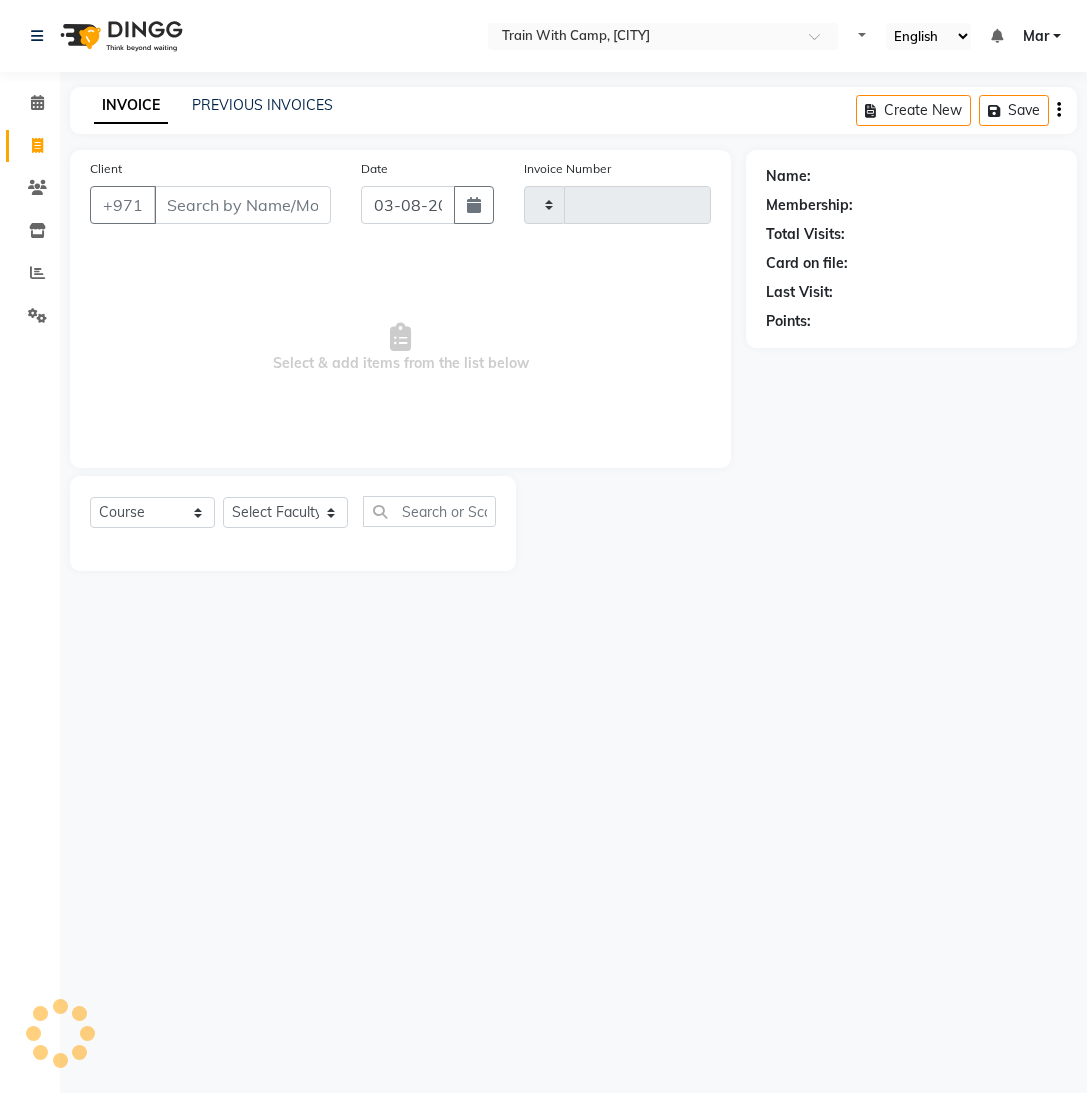 type on "3438" 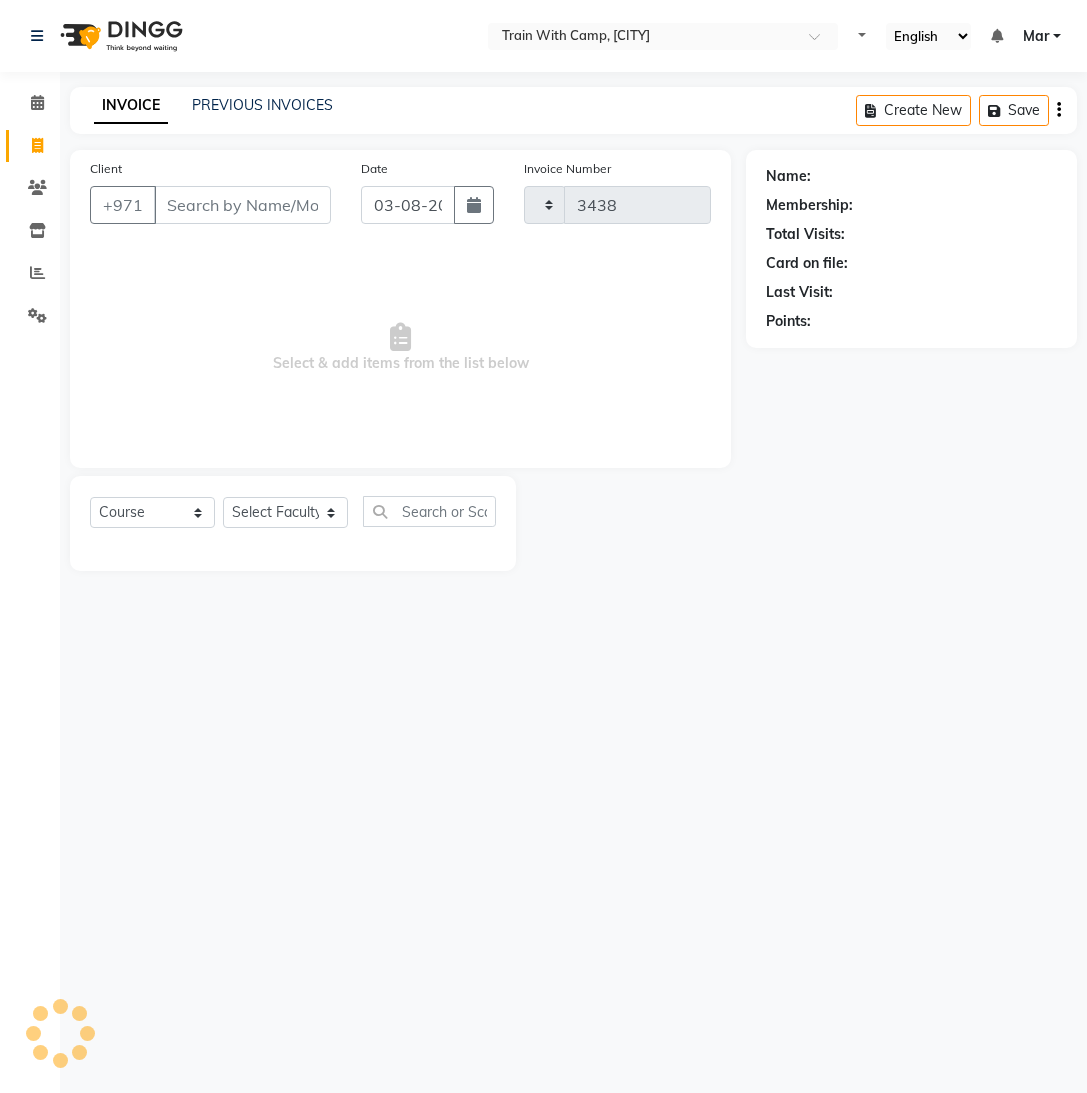 select on "910" 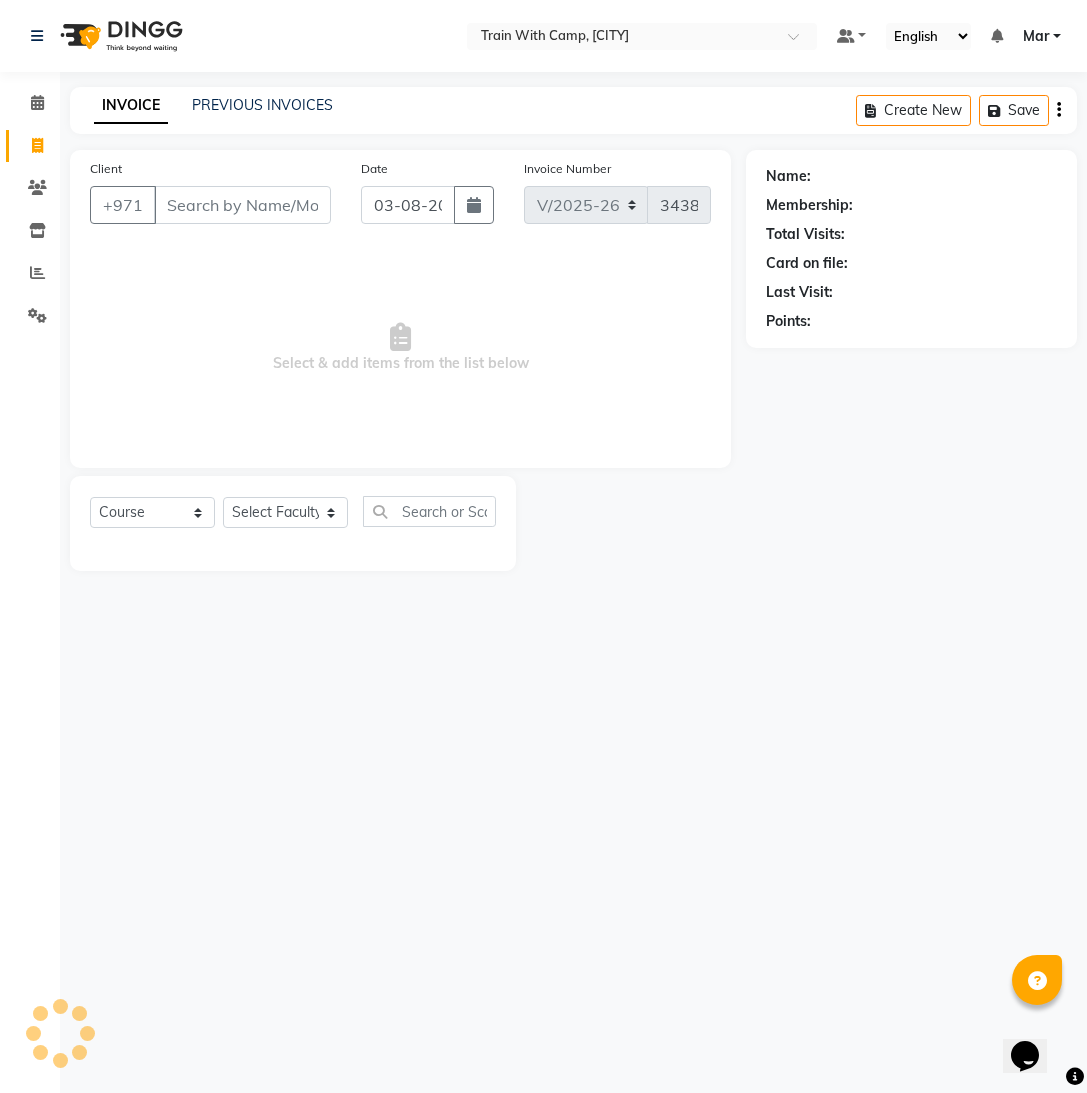 scroll, scrollTop: 0, scrollLeft: 0, axis: both 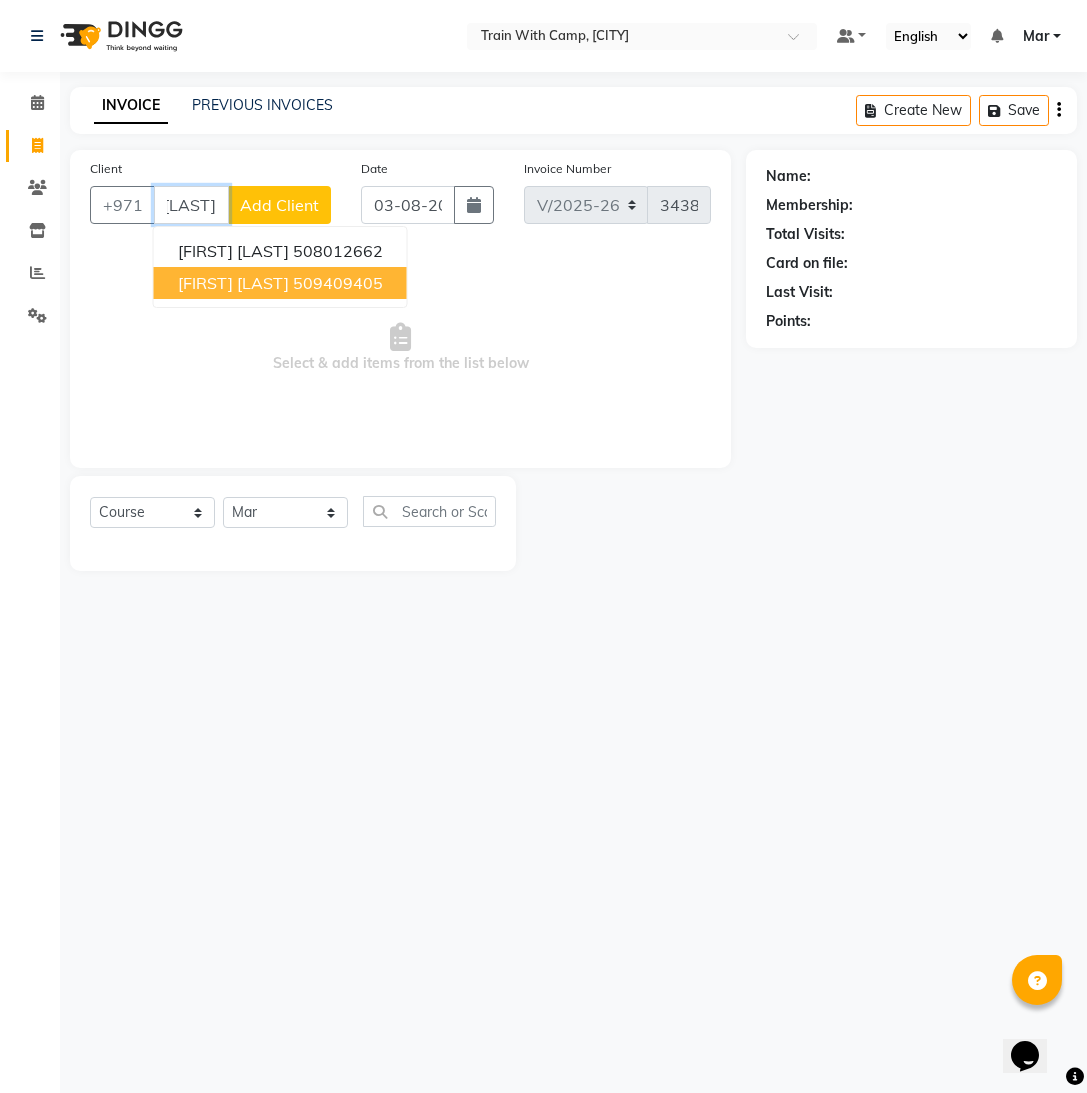 click on "[FIRST] [LAST]" at bounding box center [233, 283] 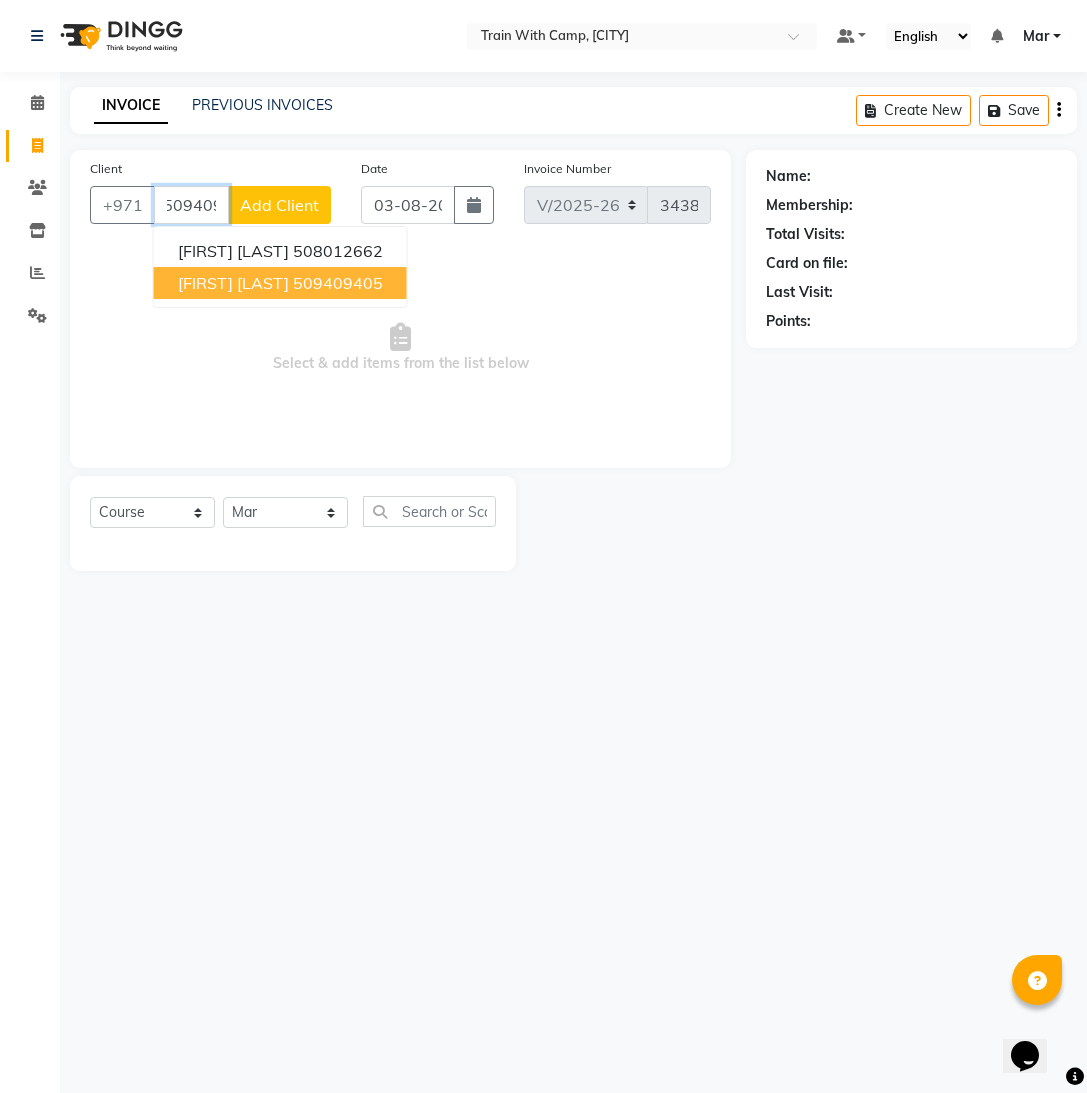 scroll, scrollTop: 0, scrollLeft: 0, axis: both 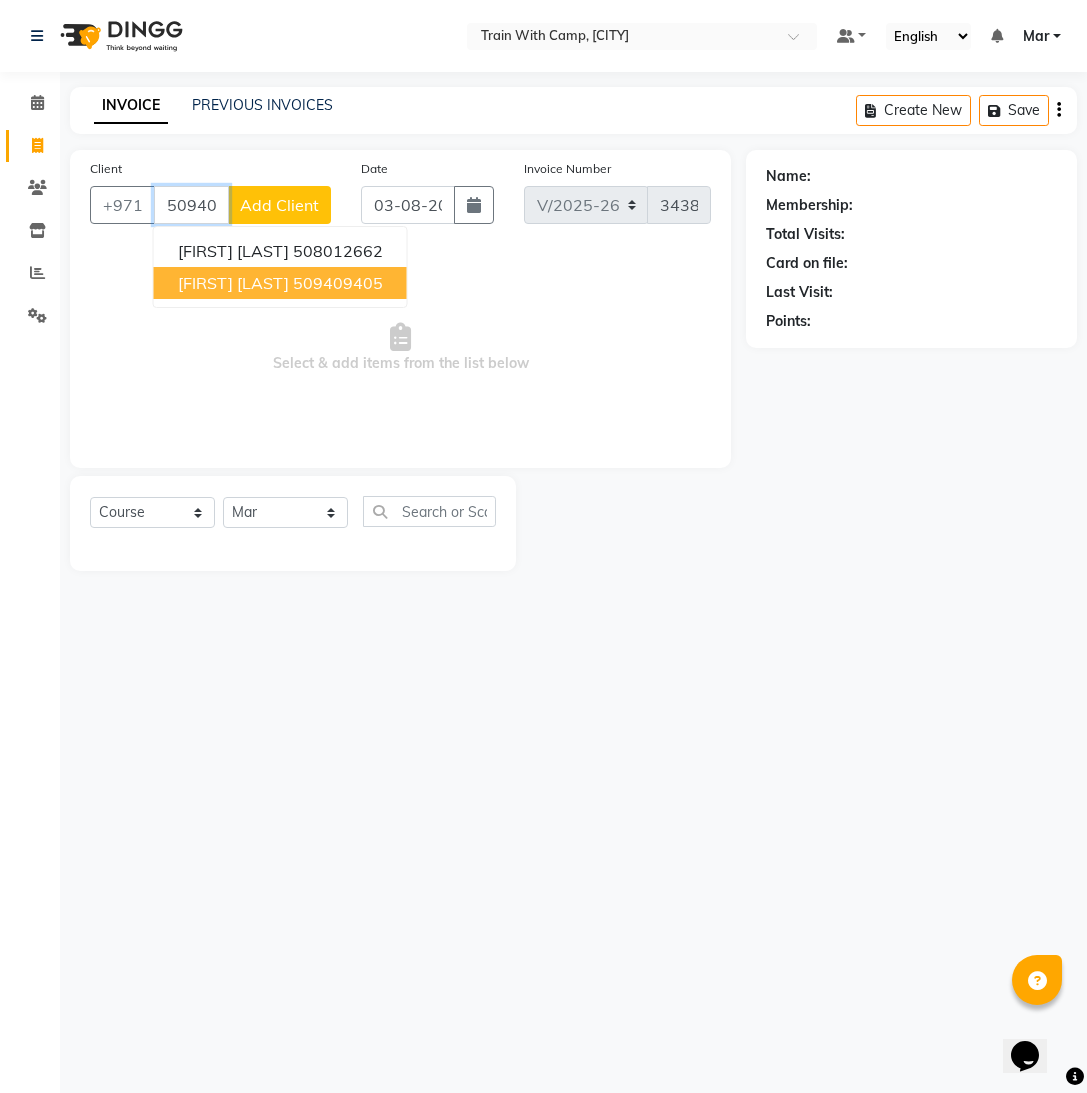 type on "509409405" 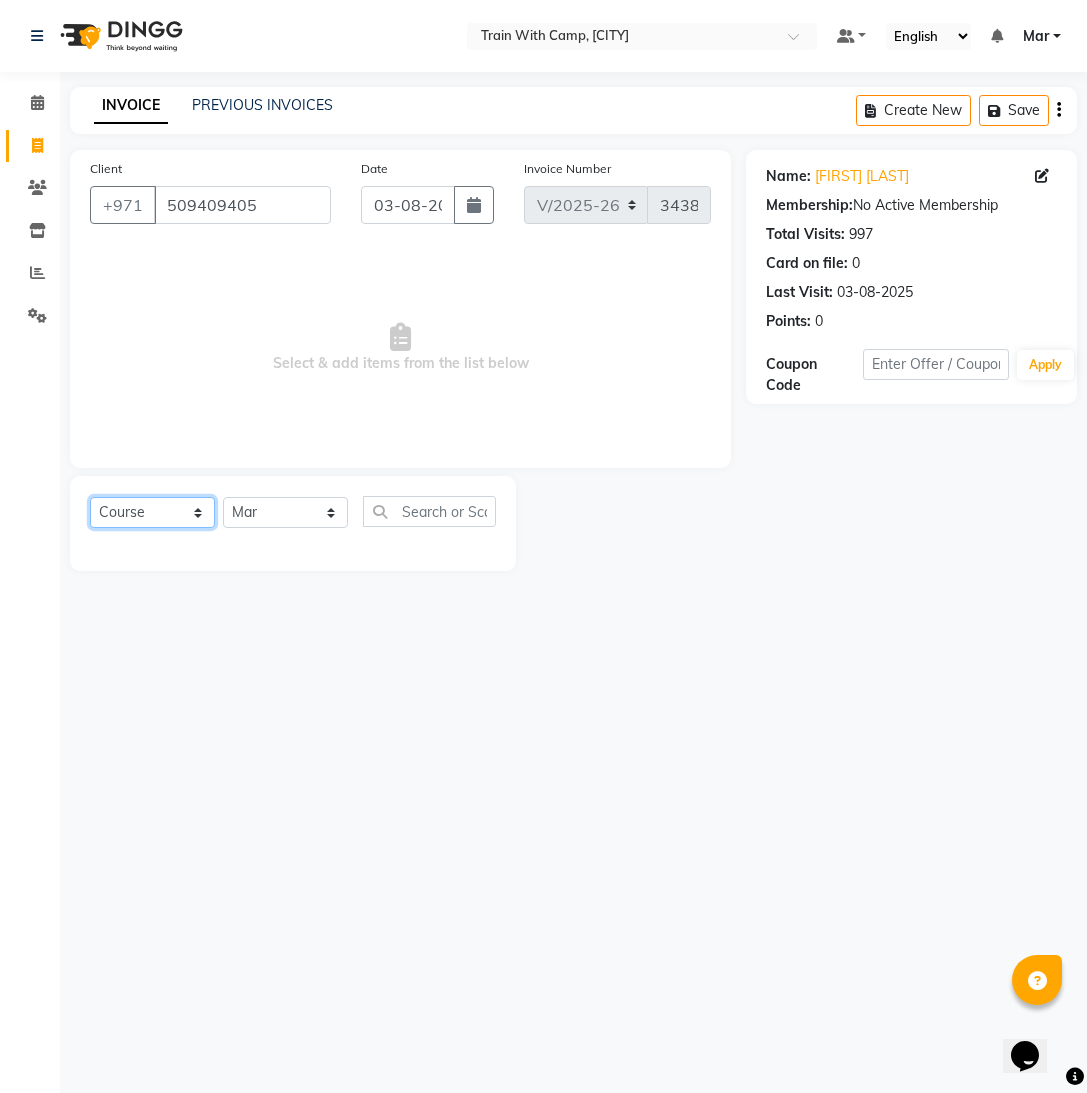 click on "Select  Course  Product  Membership  Package Voucher Prepaid Gift Card" 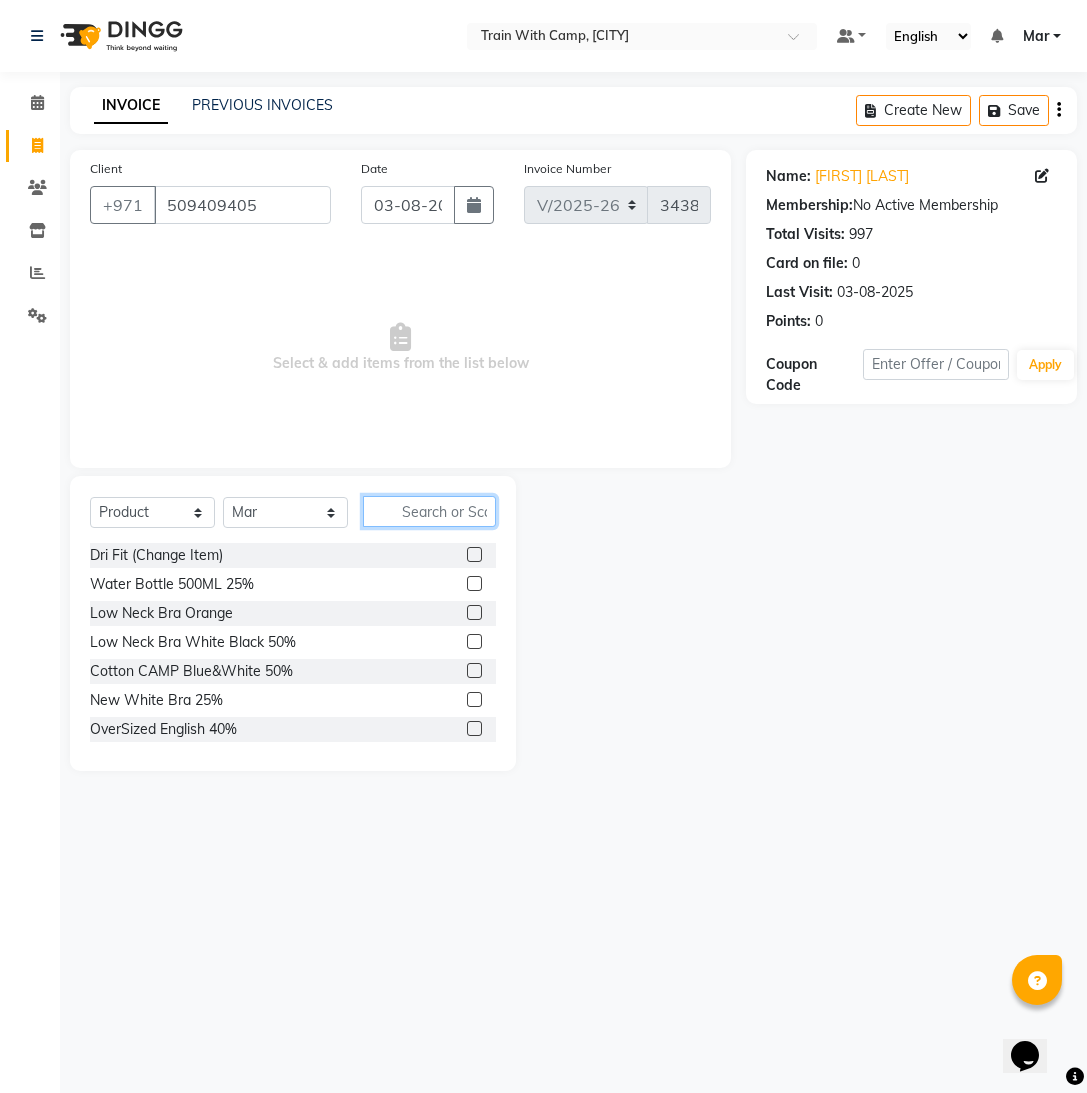 click 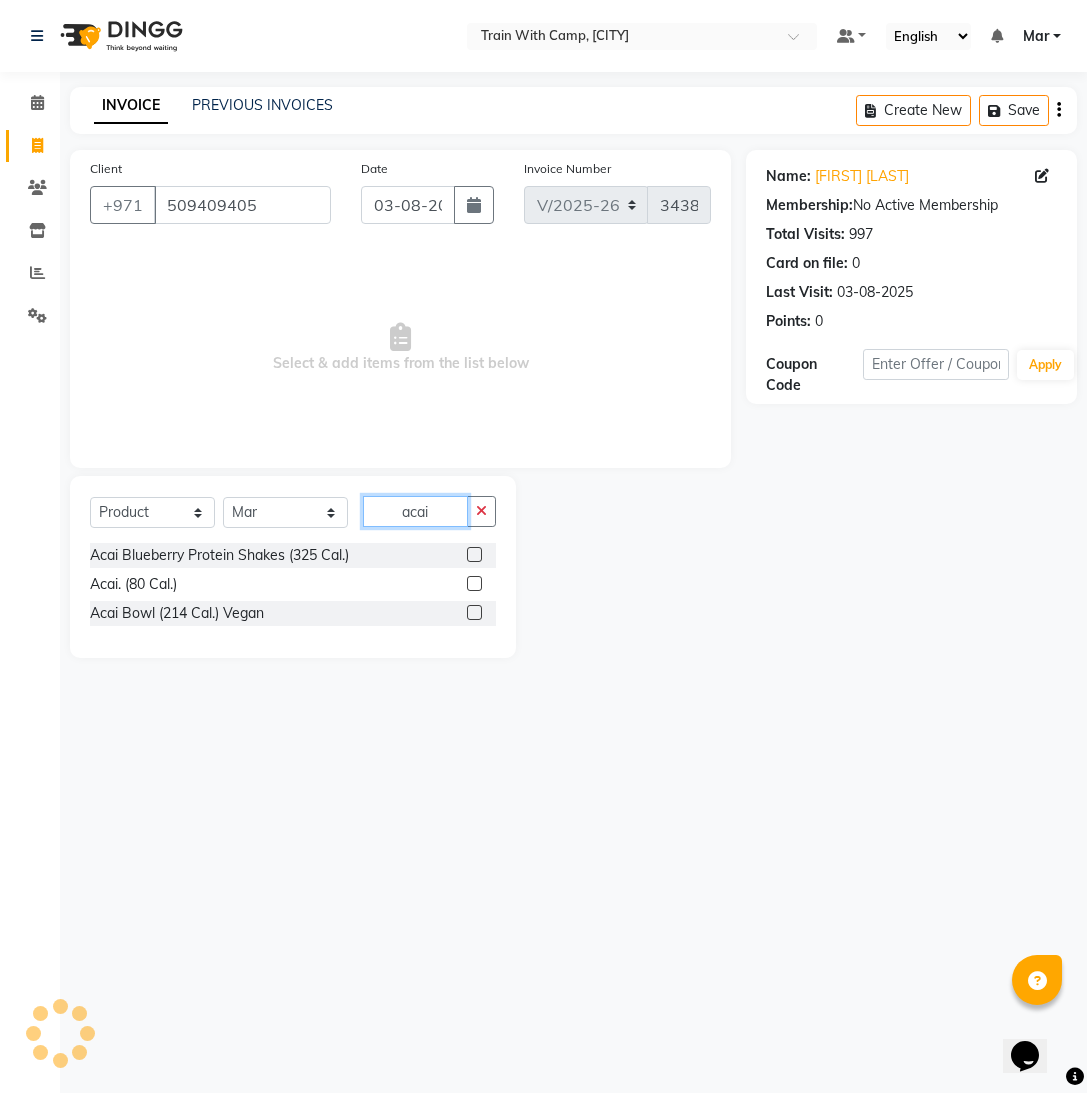 type on "acai" 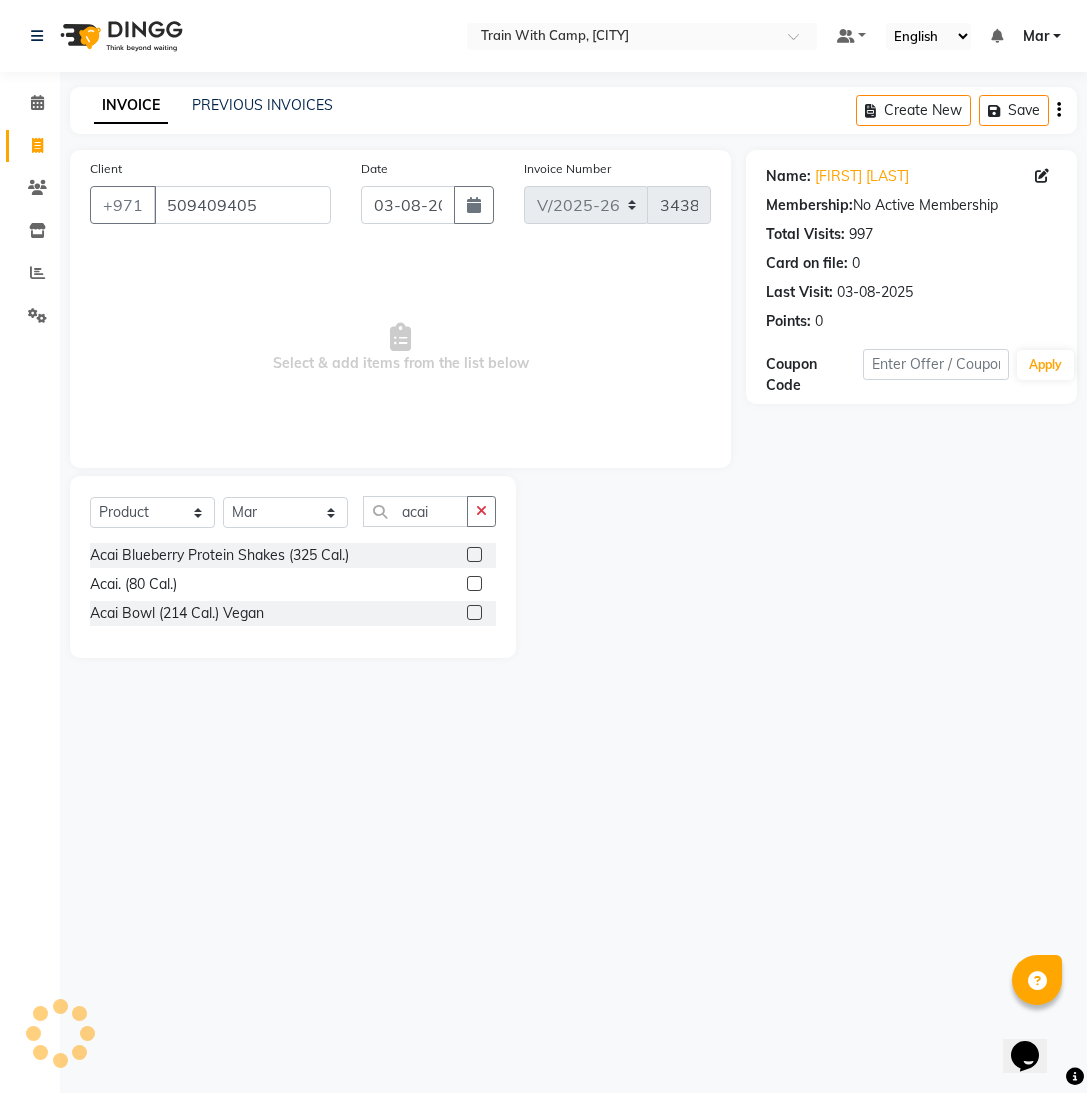click 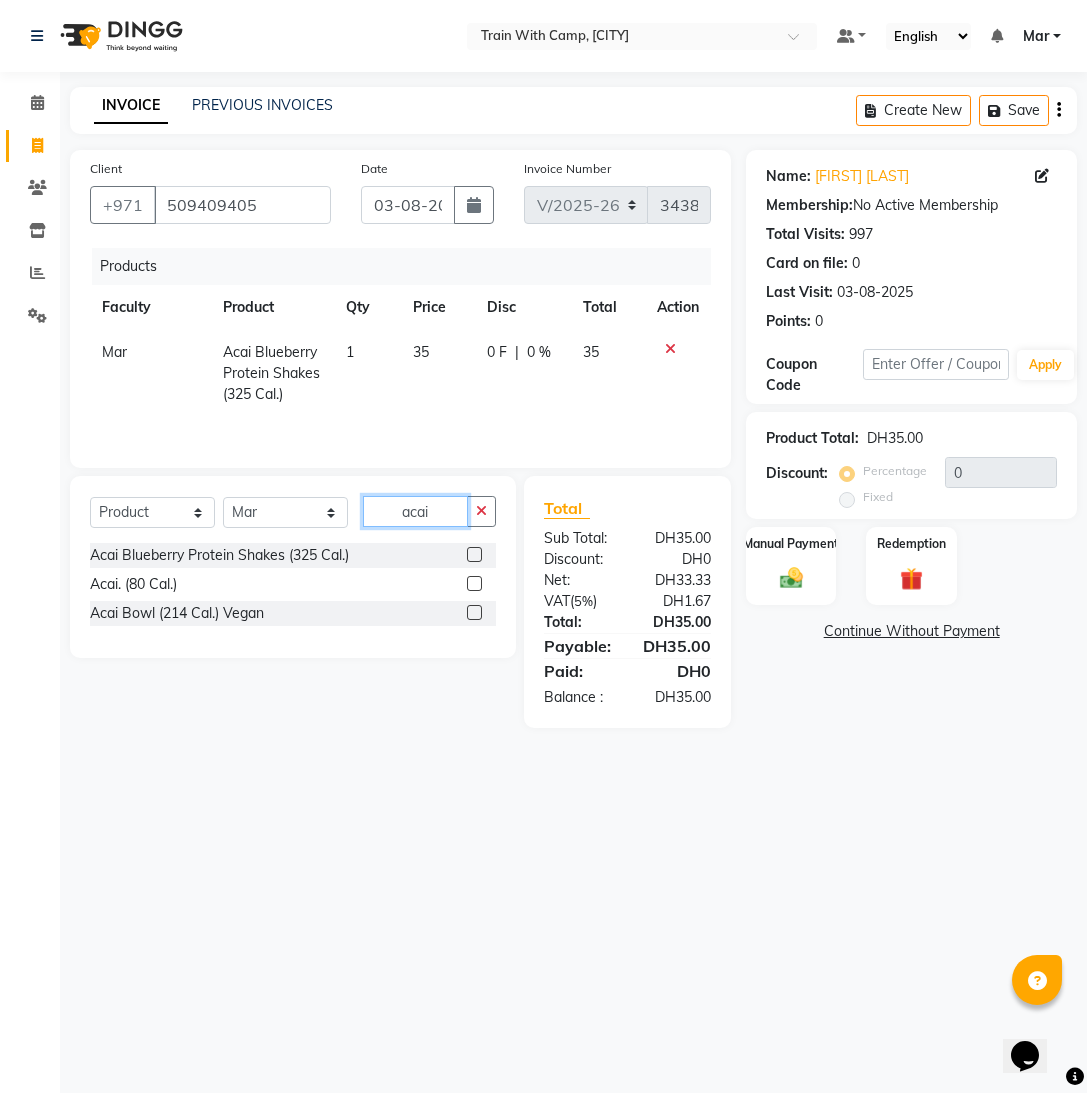 checkbox on "false" 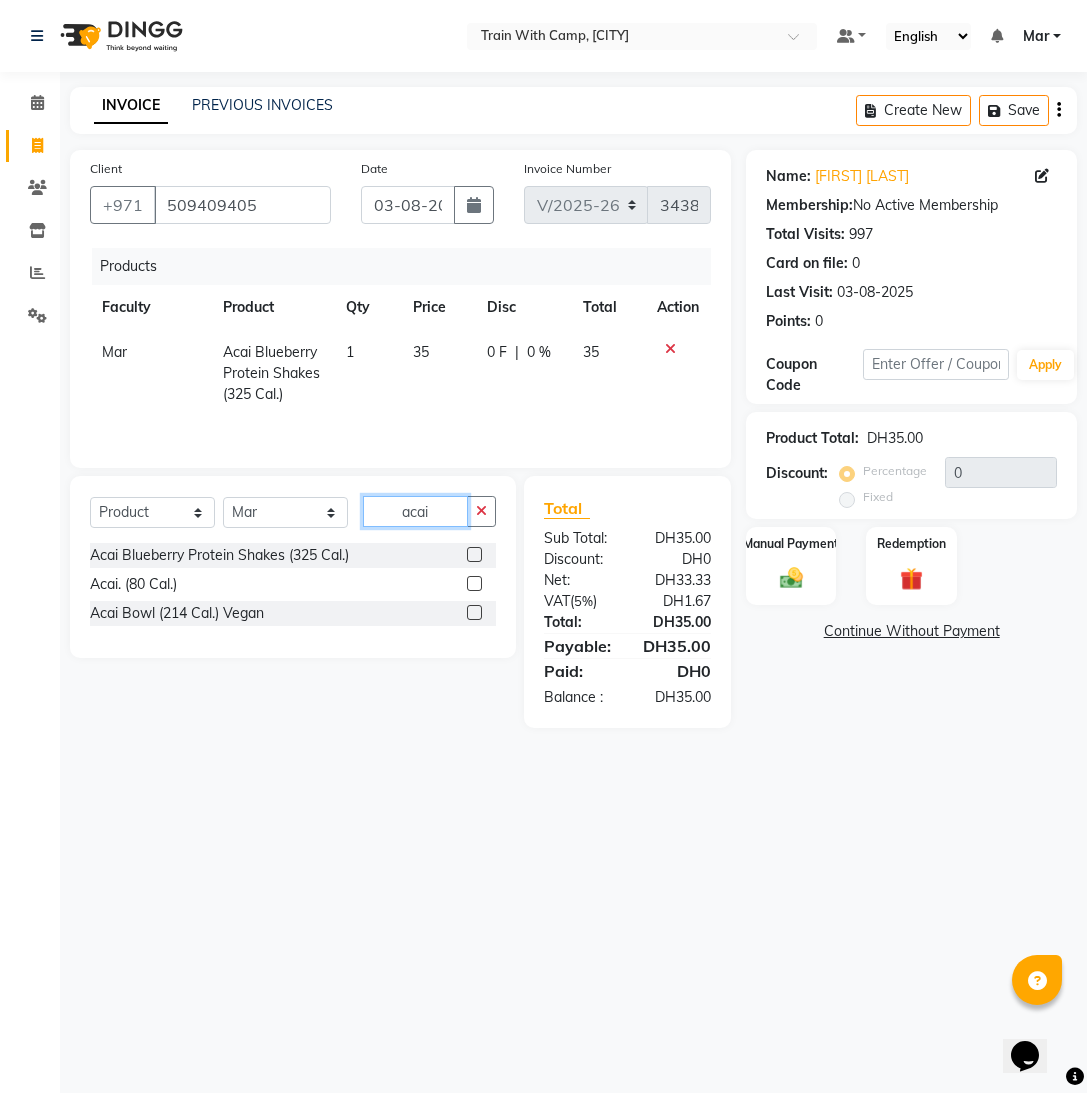drag, startPoint x: 367, startPoint y: 514, endPoint x: 307, endPoint y: 512, distance: 60.033325 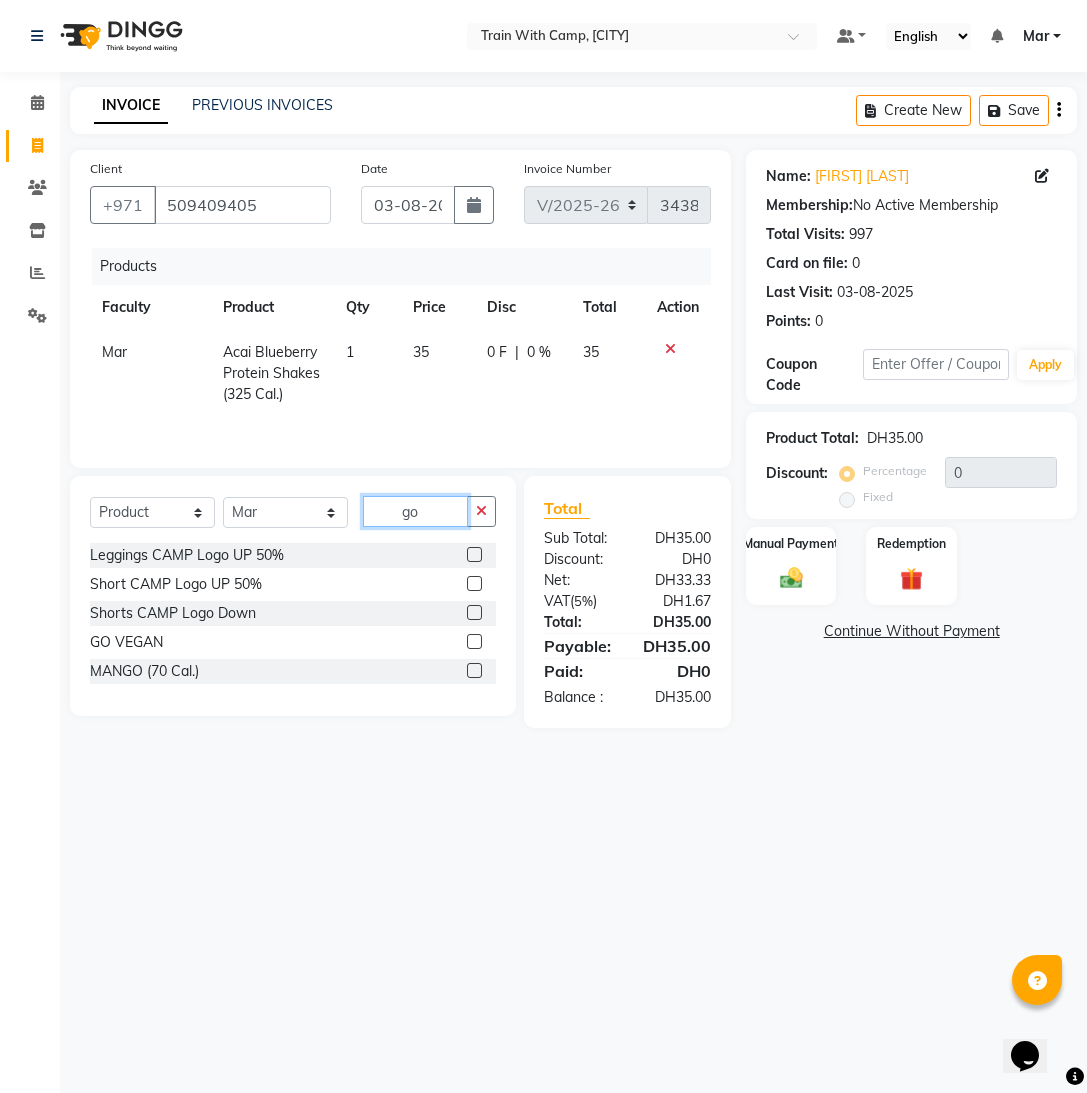 type on "go" 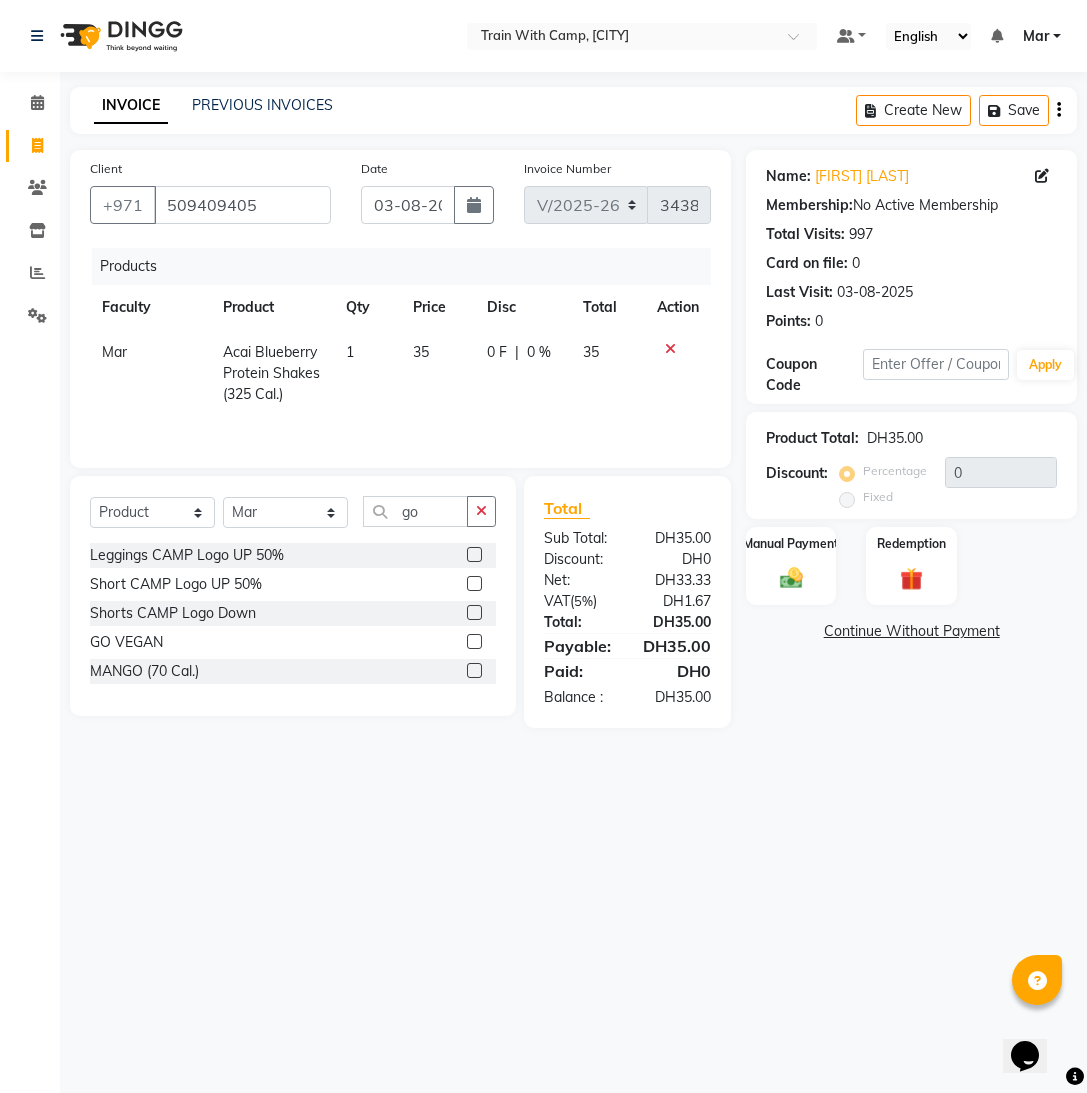 click 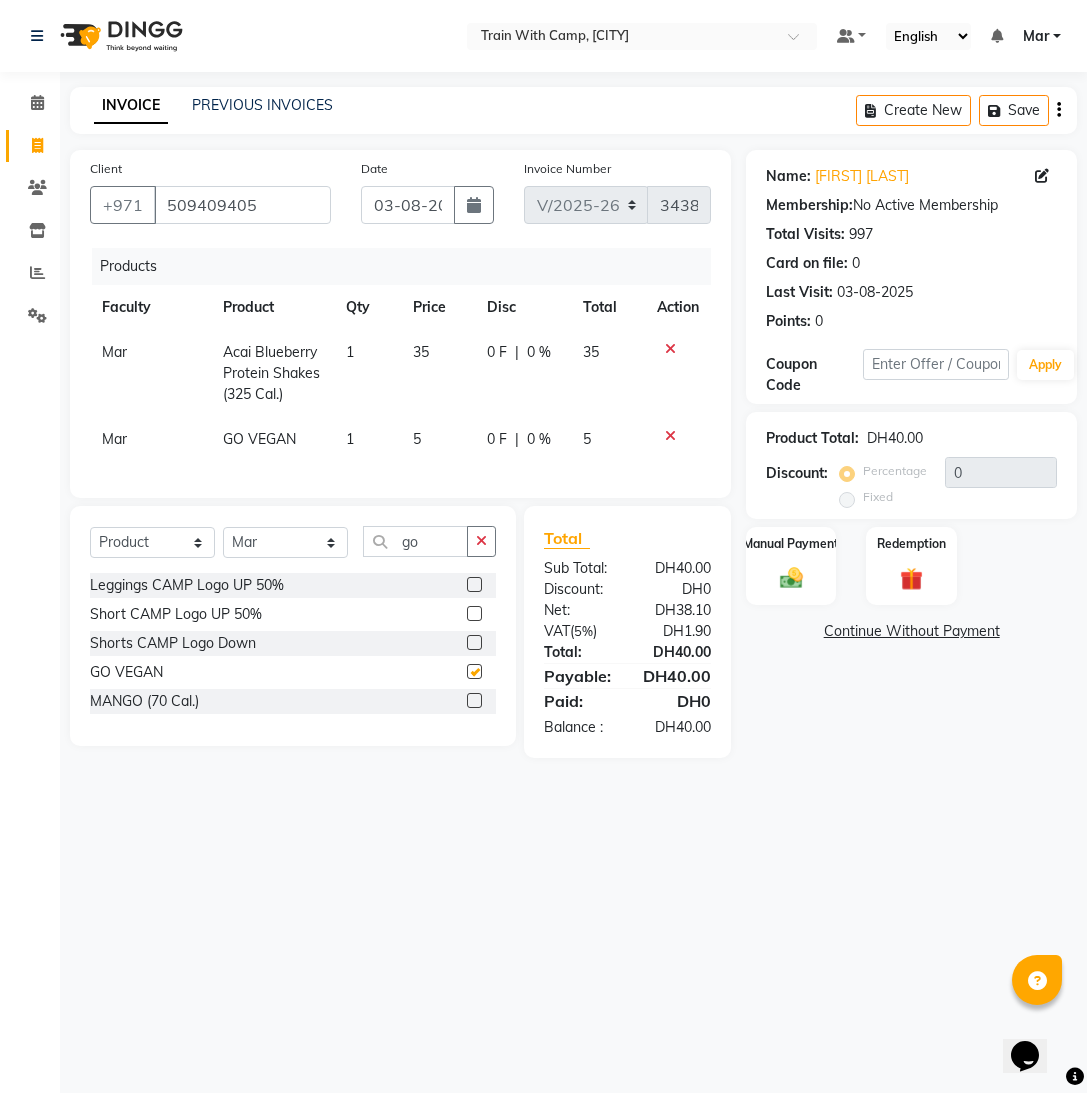 checkbox on "false" 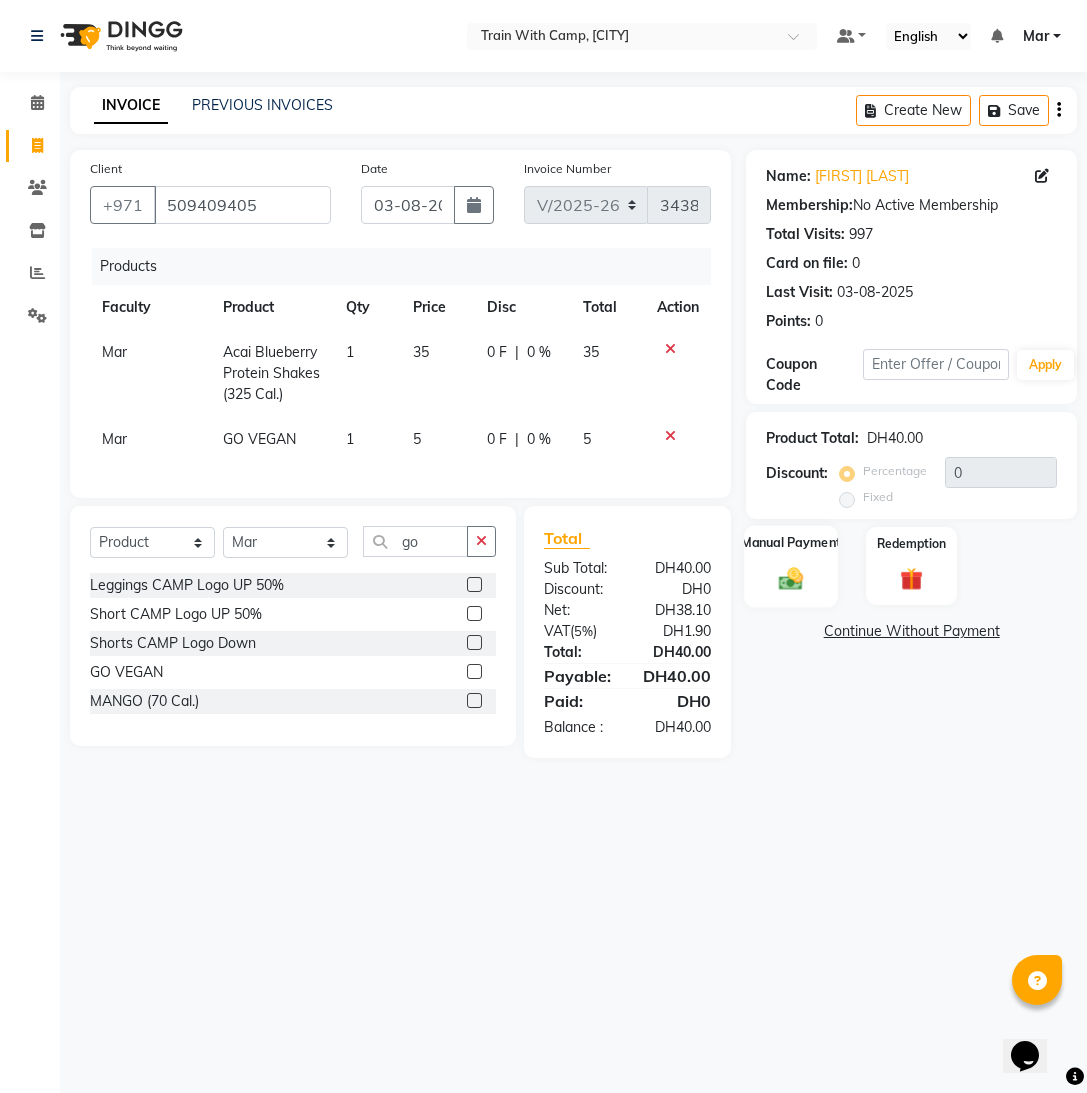 click 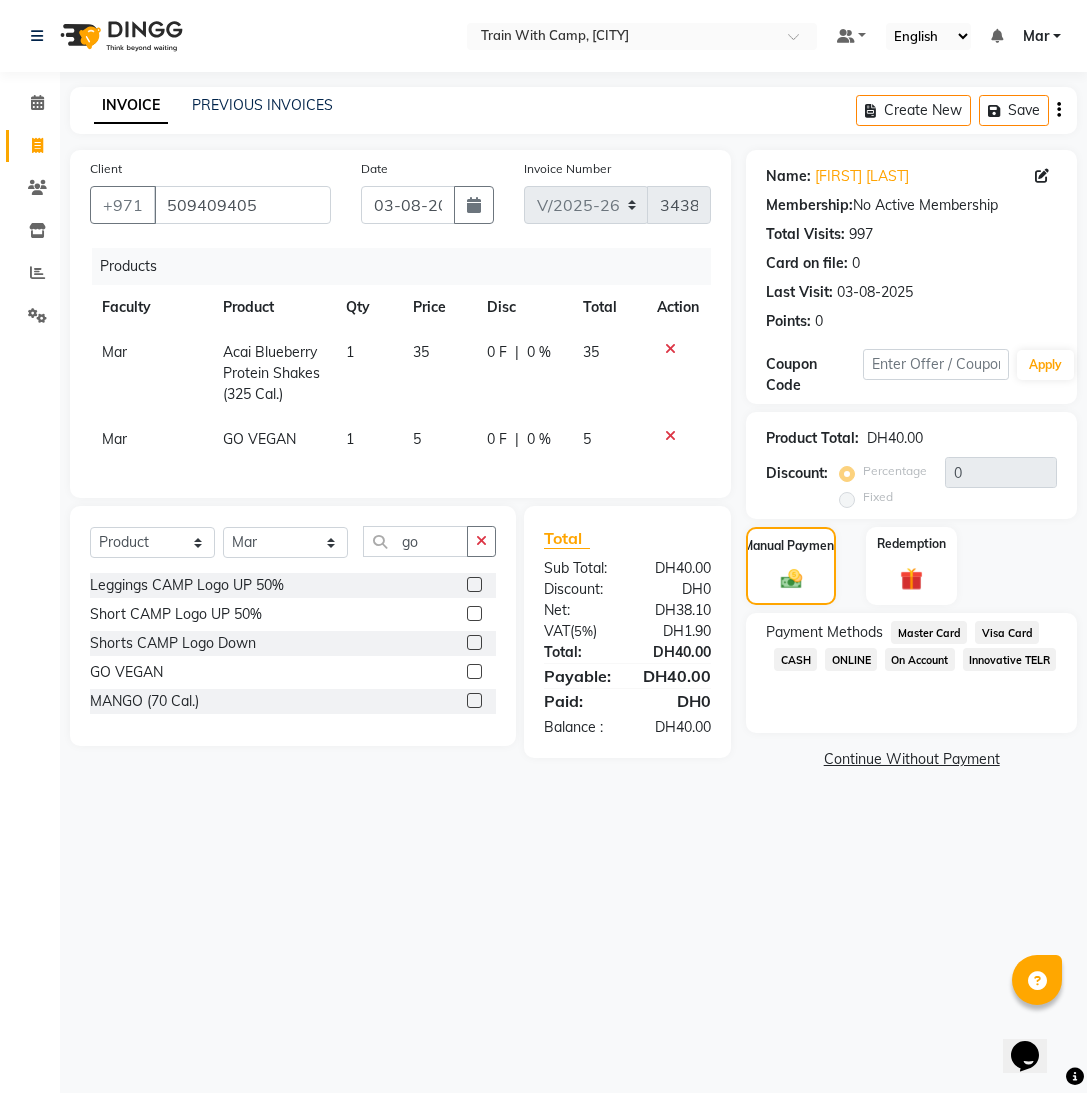 click on "Visa Card" 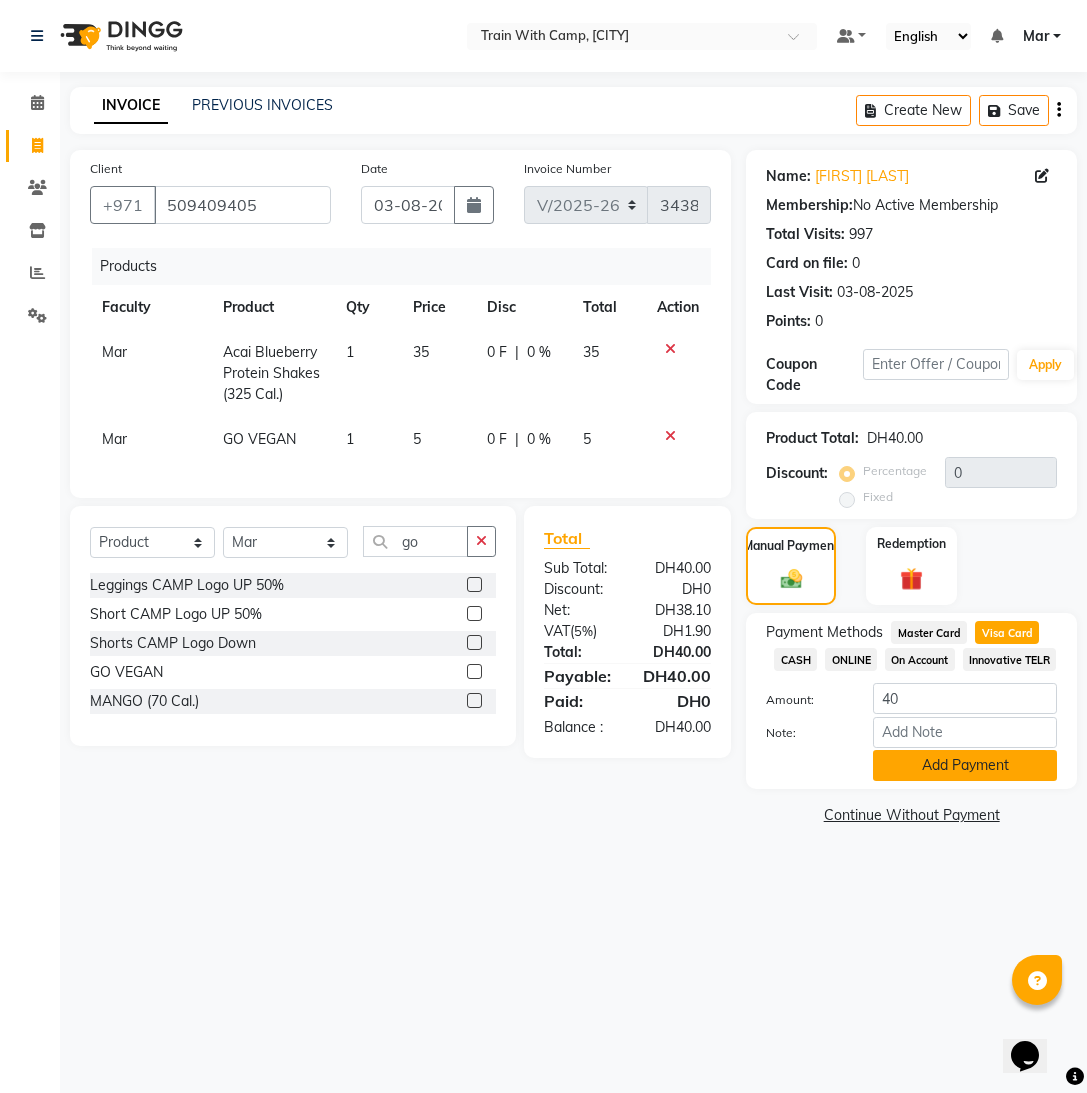 click on "Add Payment" 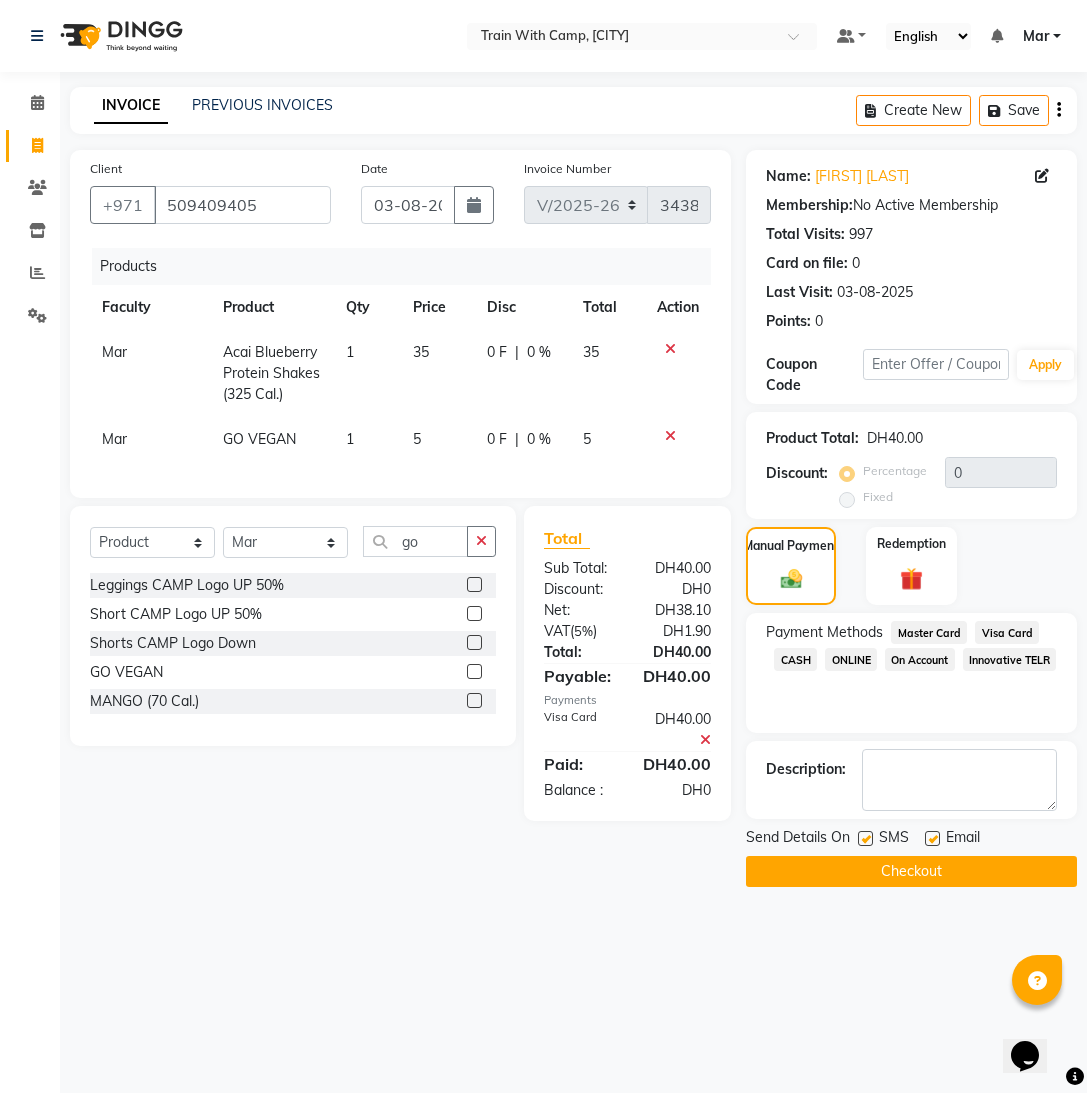 click 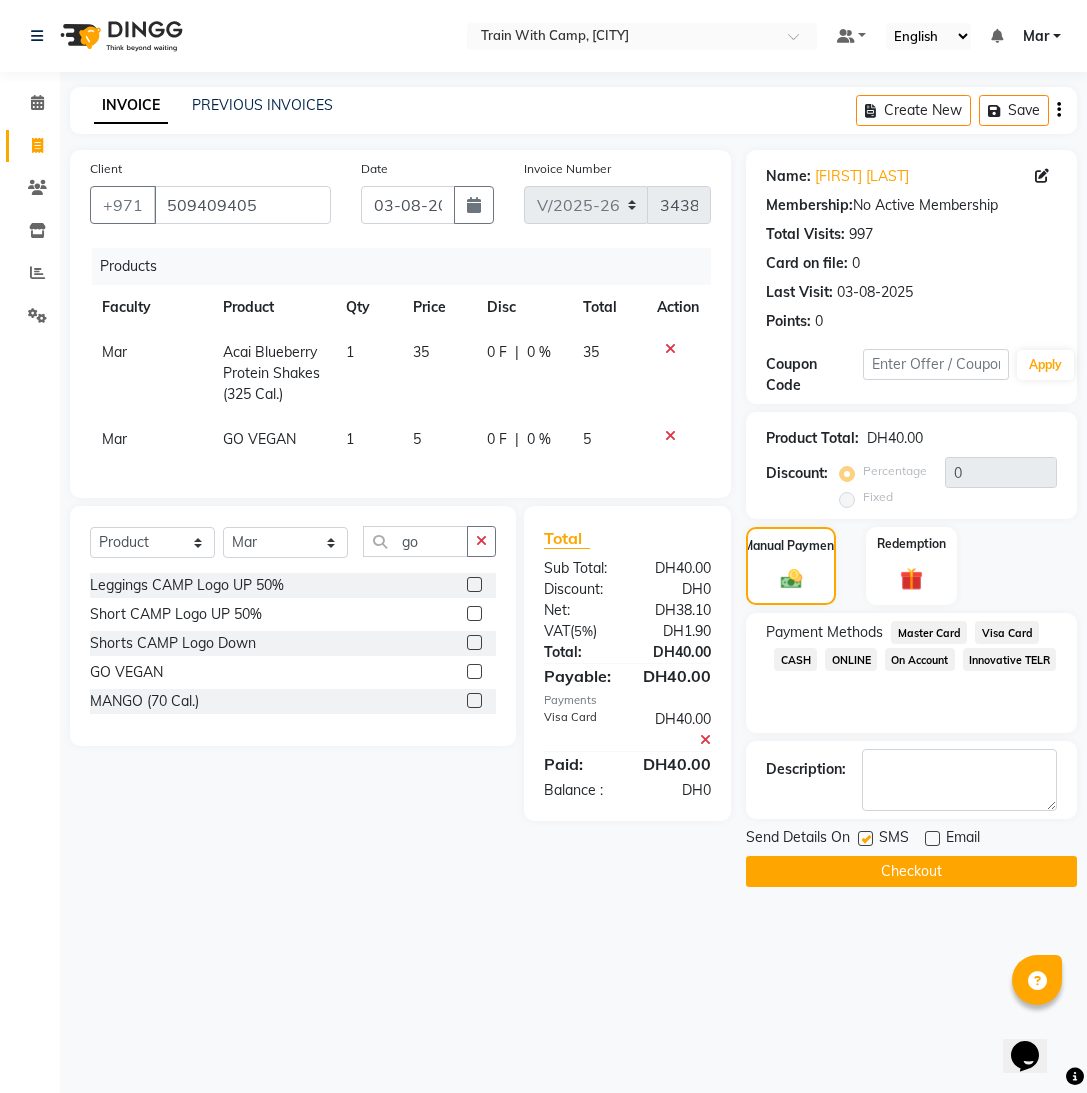 drag, startPoint x: 866, startPoint y: 841, endPoint x: 882, endPoint y: 849, distance: 17.888544 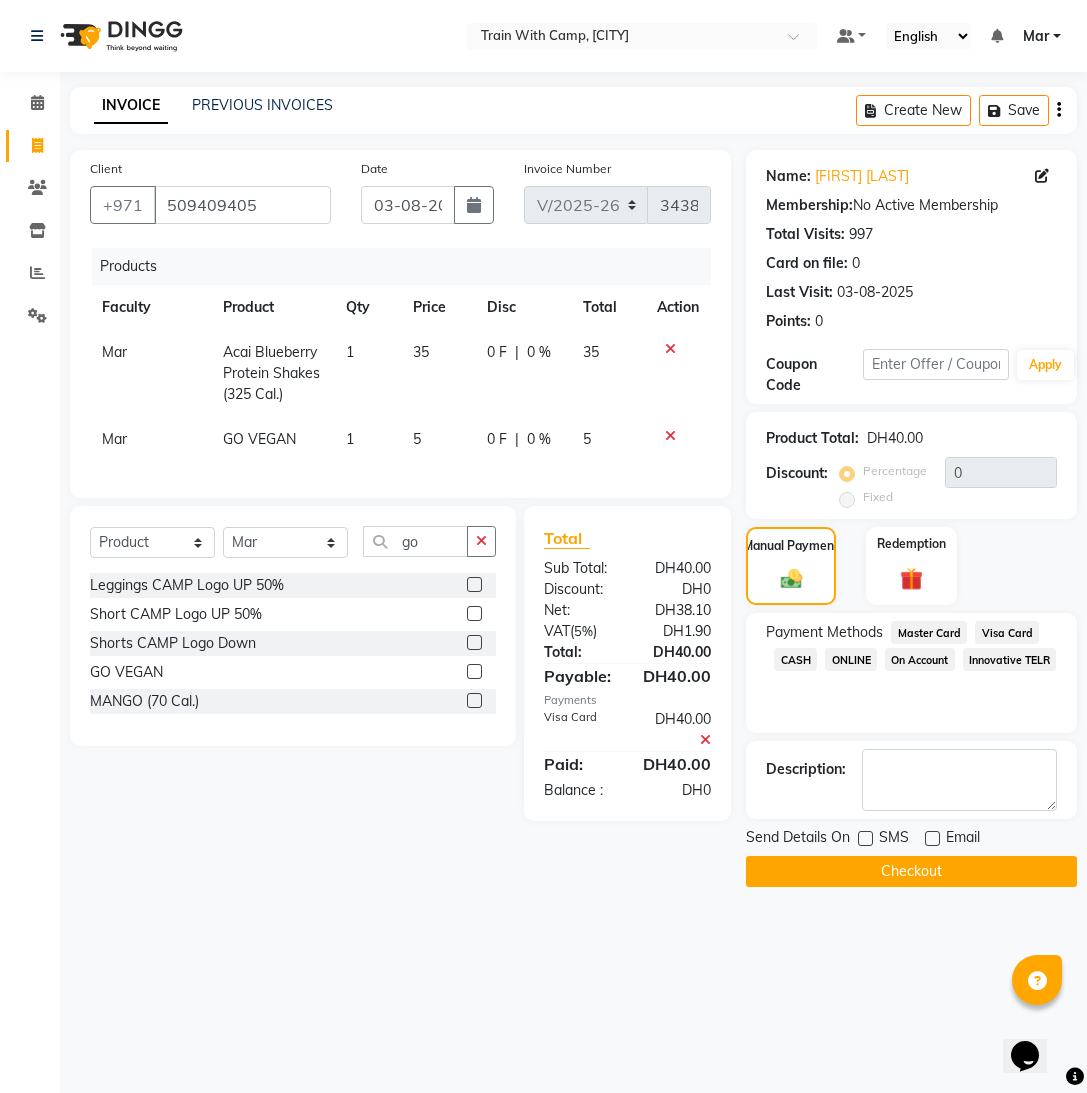 click on "Checkout" 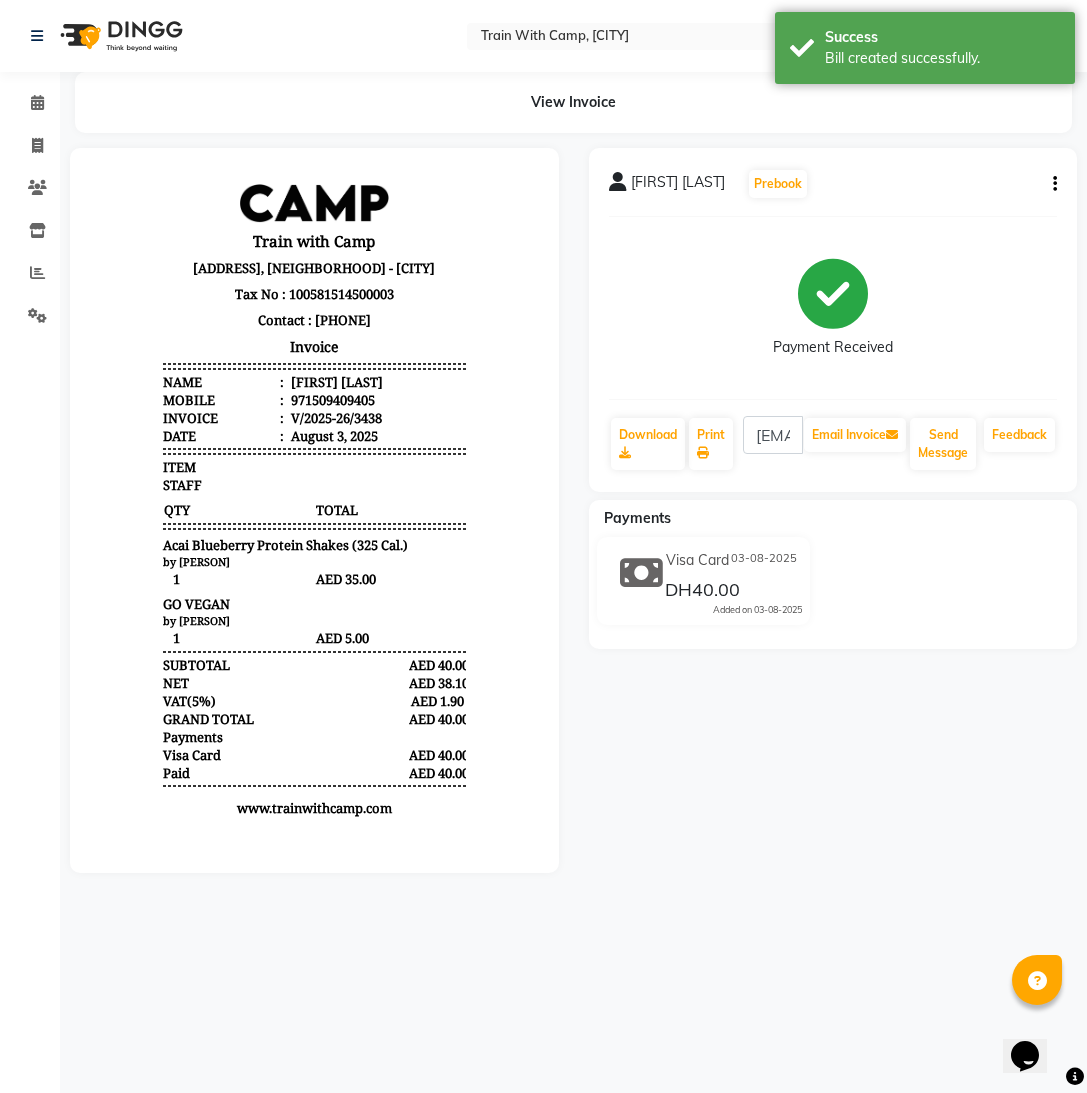 scroll, scrollTop: 0, scrollLeft: 0, axis: both 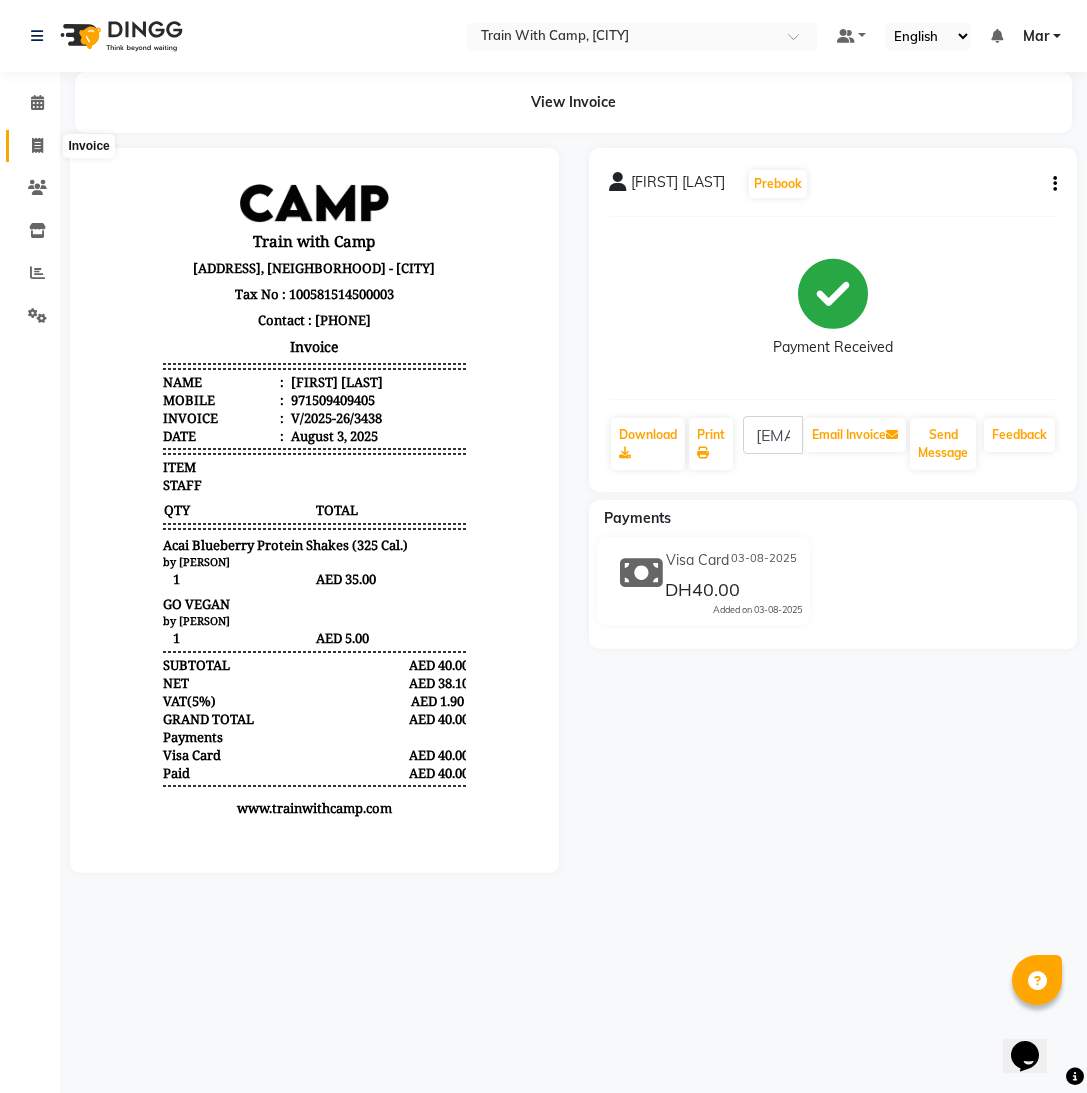 click 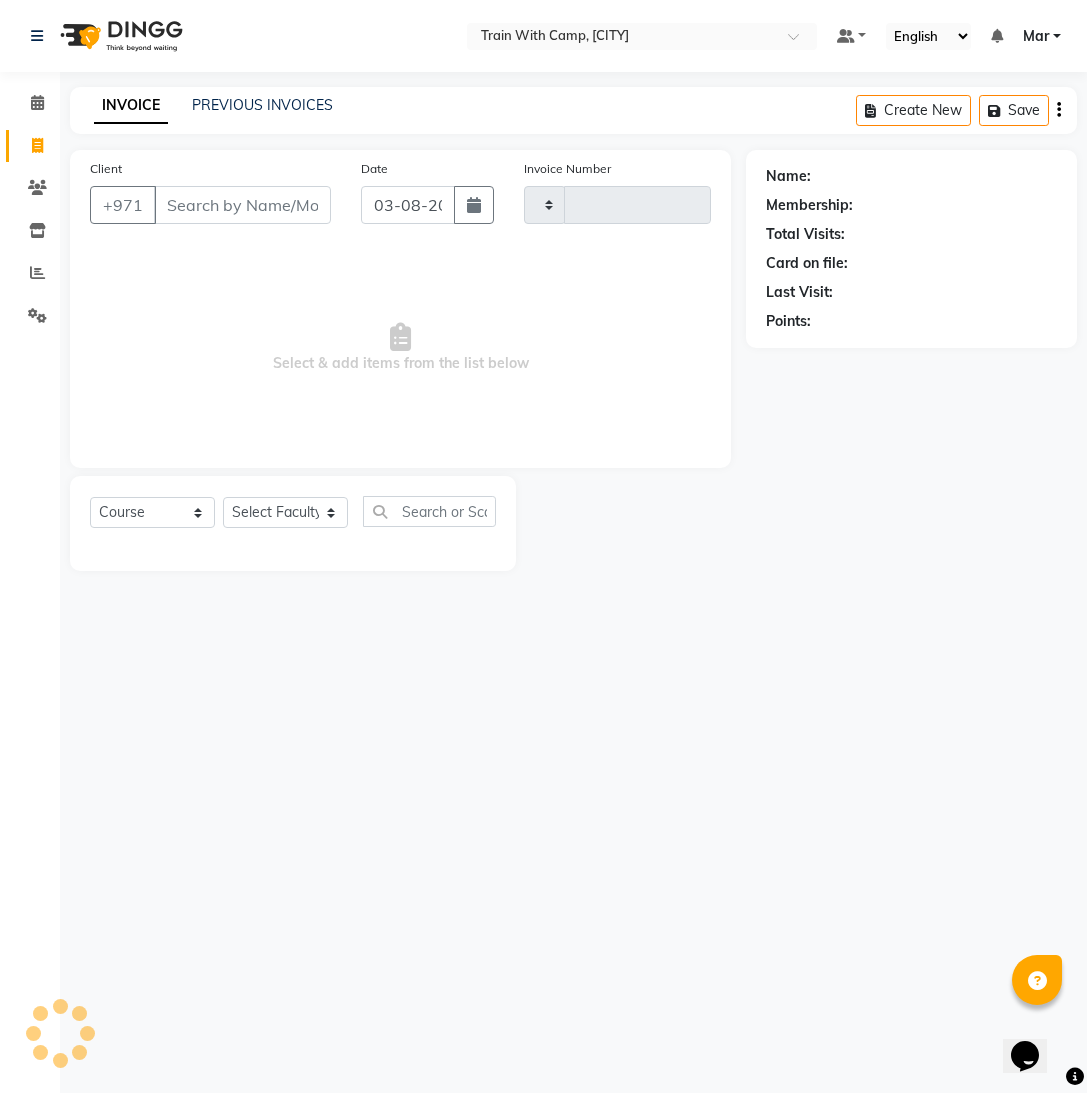 type on "3439" 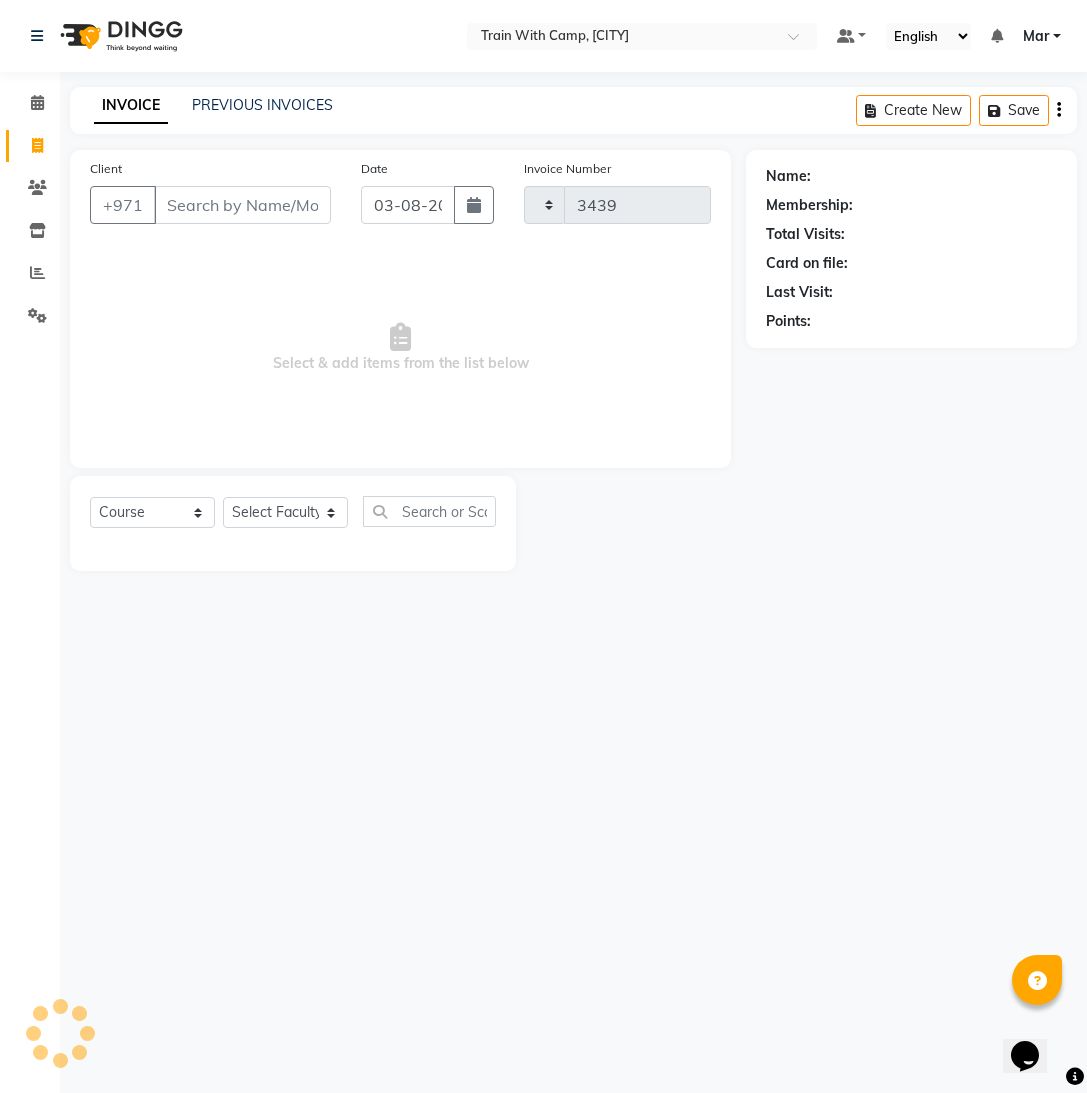 select on "910" 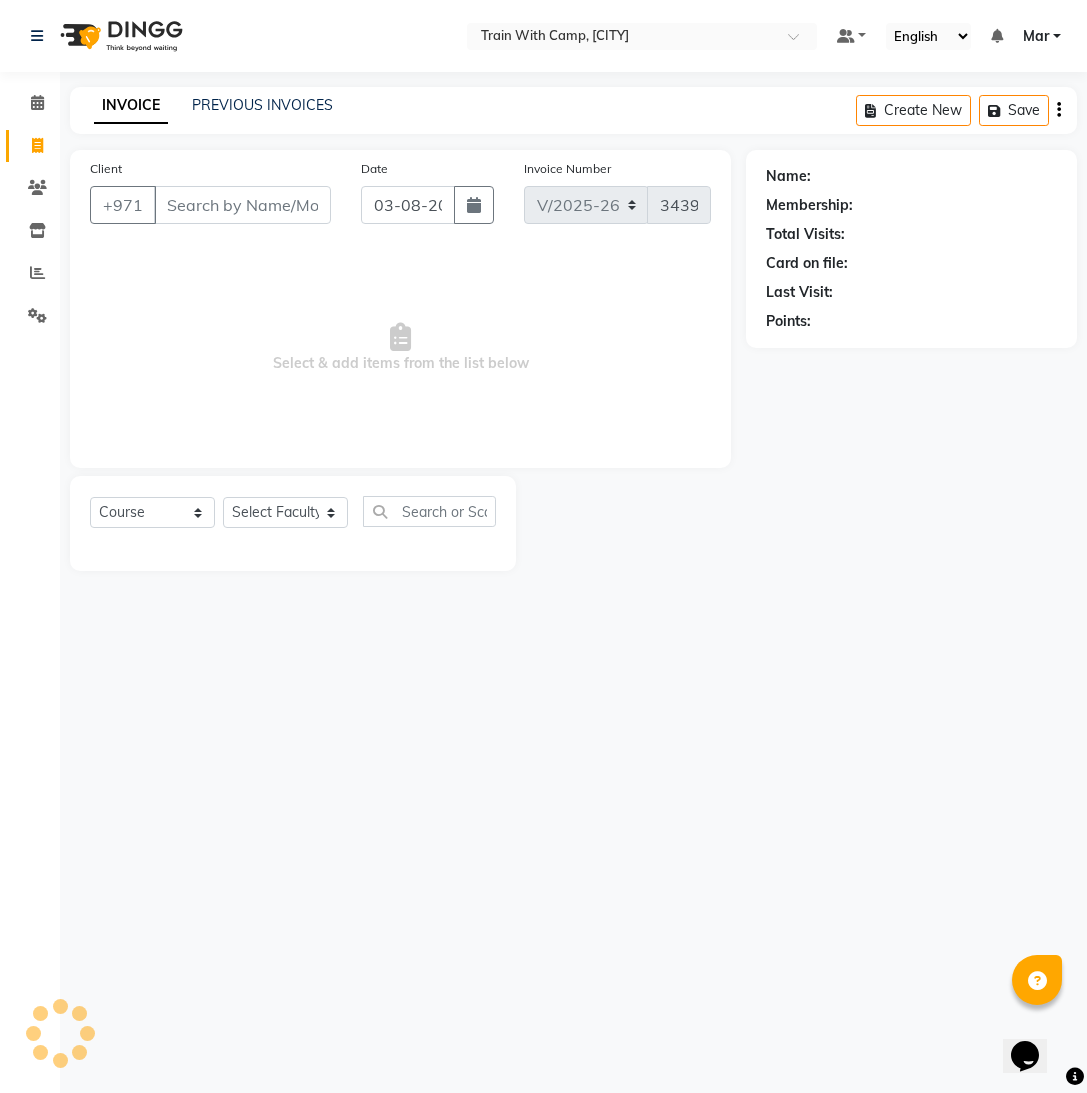 select on "14898" 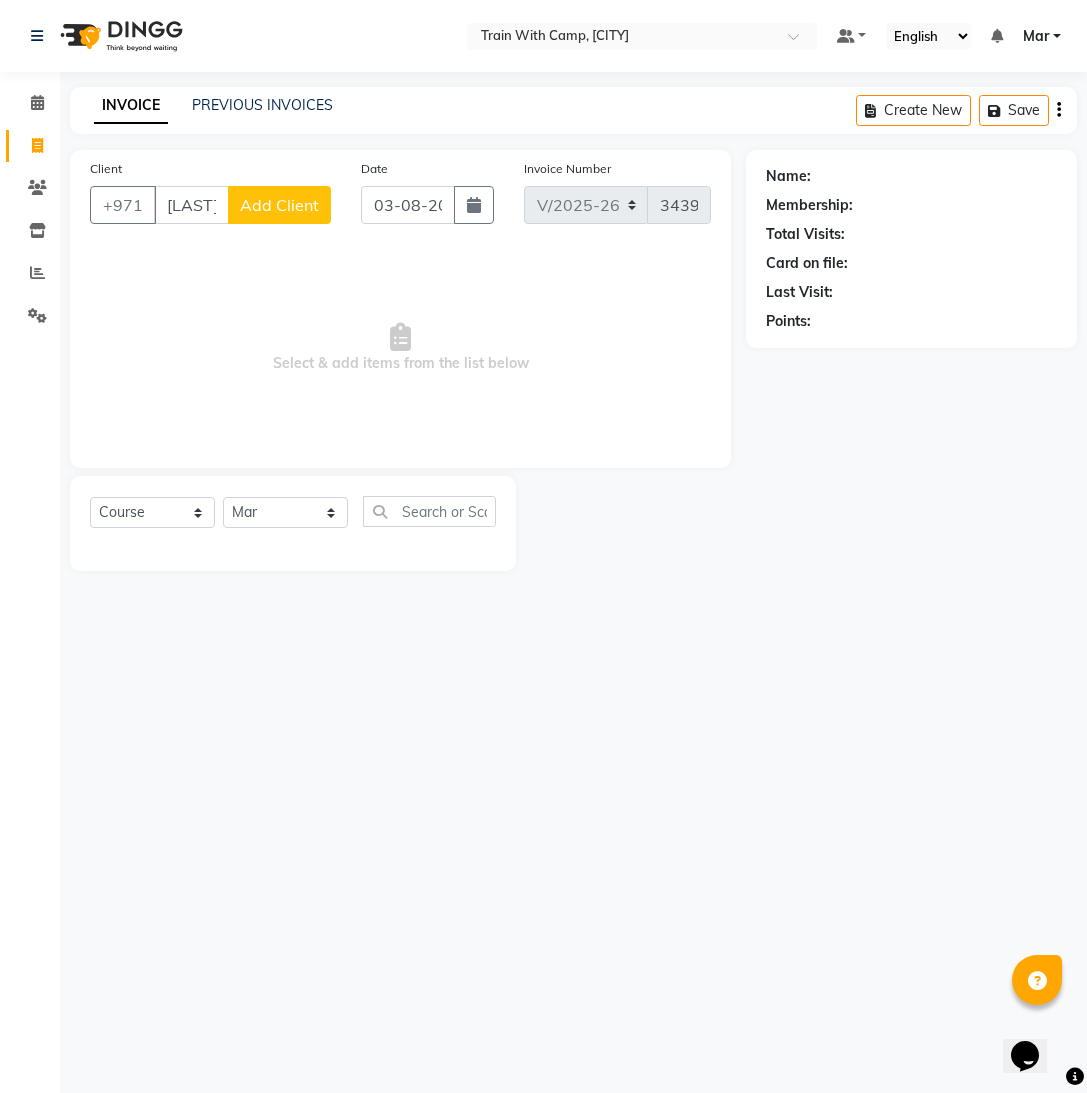 scroll, scrollTop: 0, scrollLeft: 4, axis: horizontal 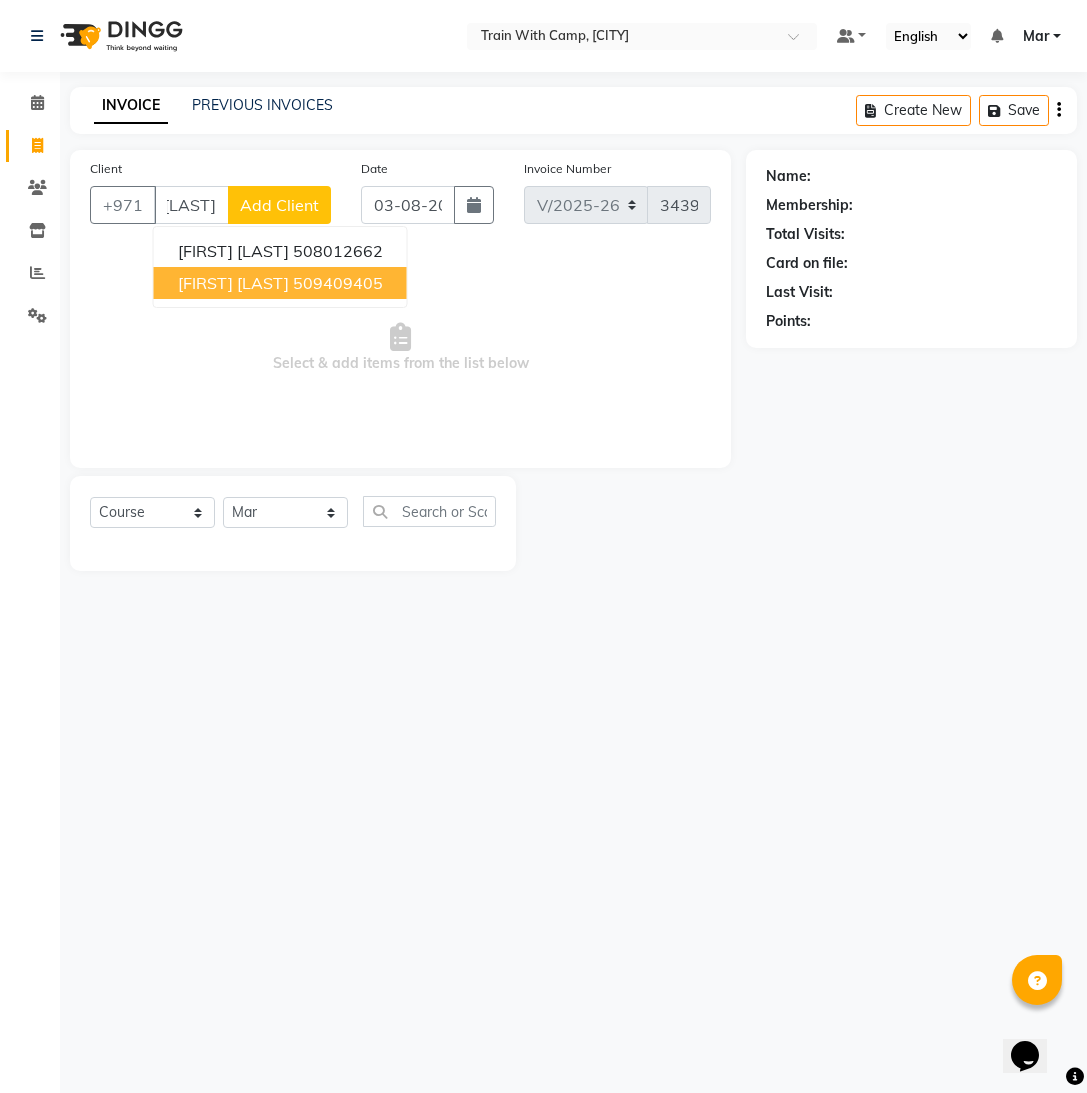 click on "[FIRST] [LAST]" at bounding box center (233, 283) 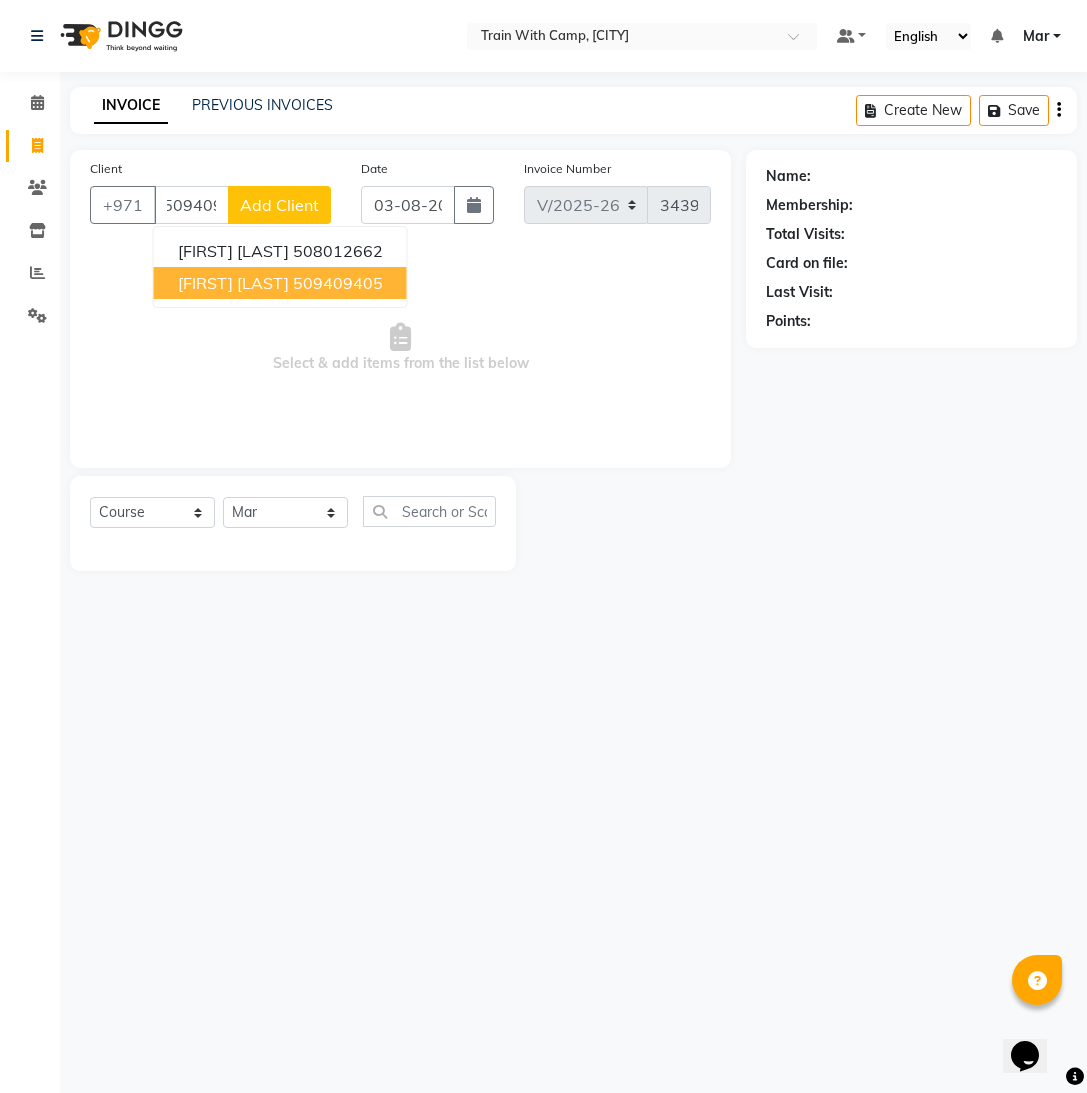scroll, scrollTop: 0, scrollLeft: 0, axis: both 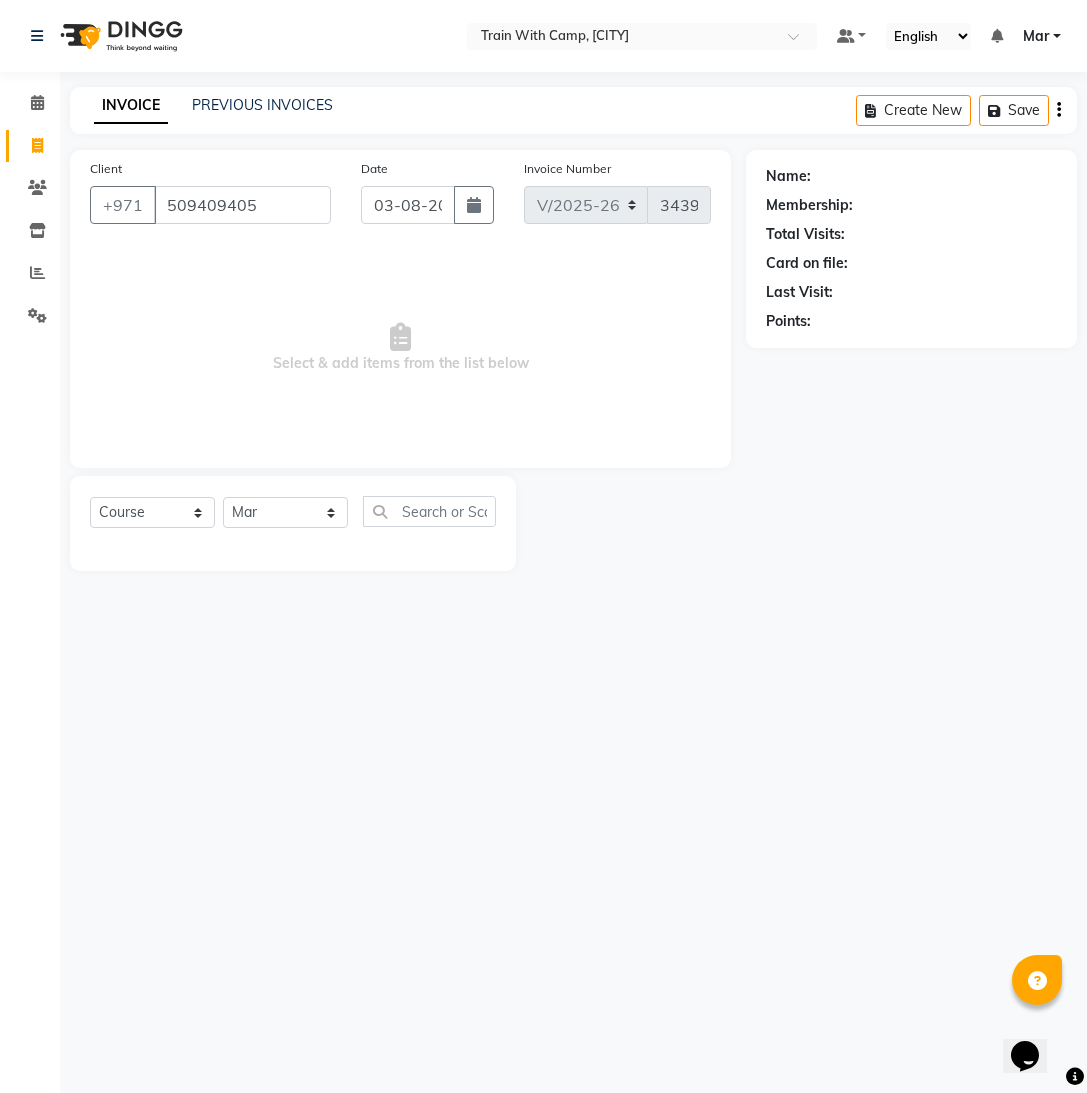 type on "509409405" 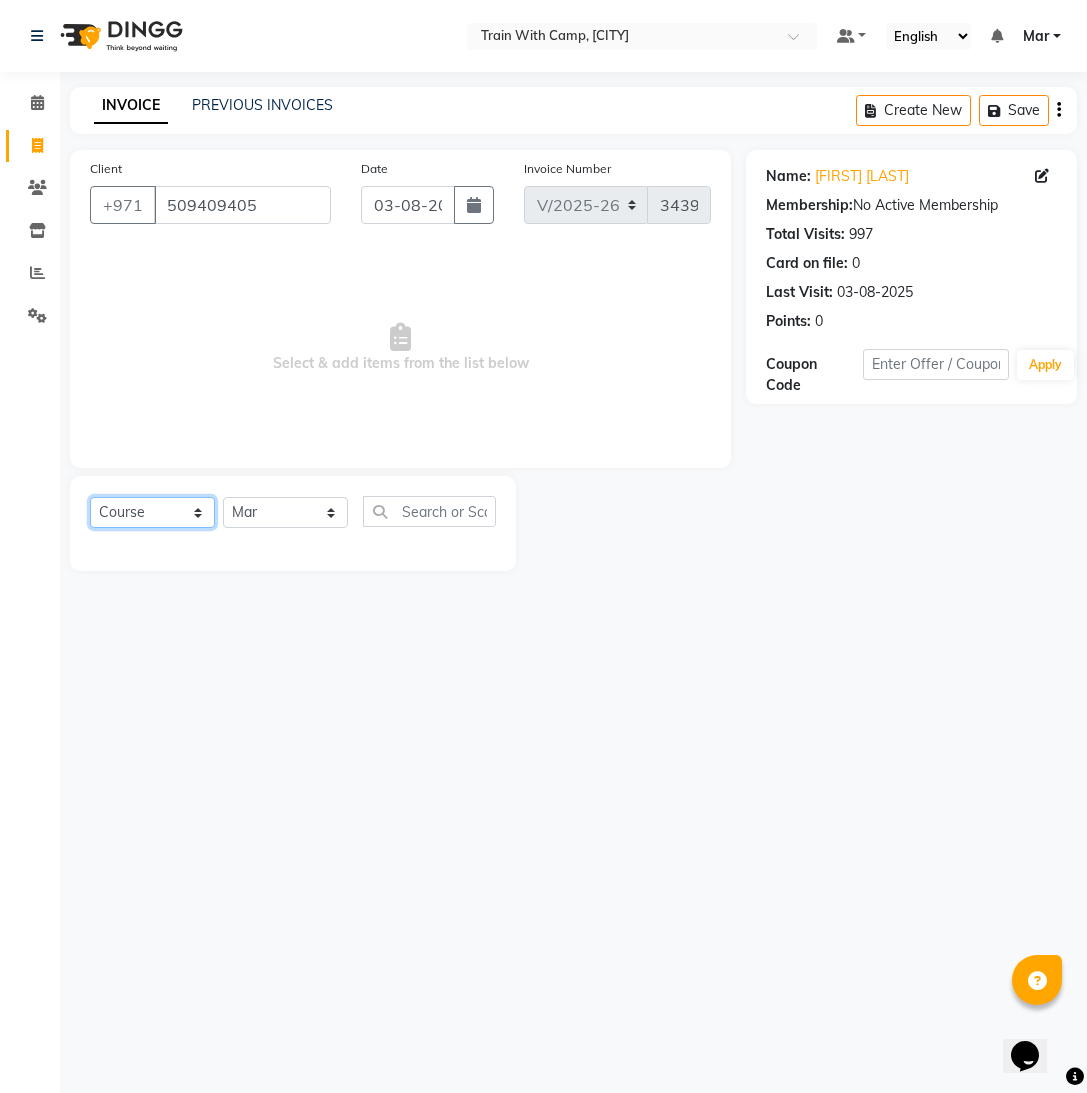 click on "Select  Course  Product  Membership  Package Voucher Prepaid Gift Card" 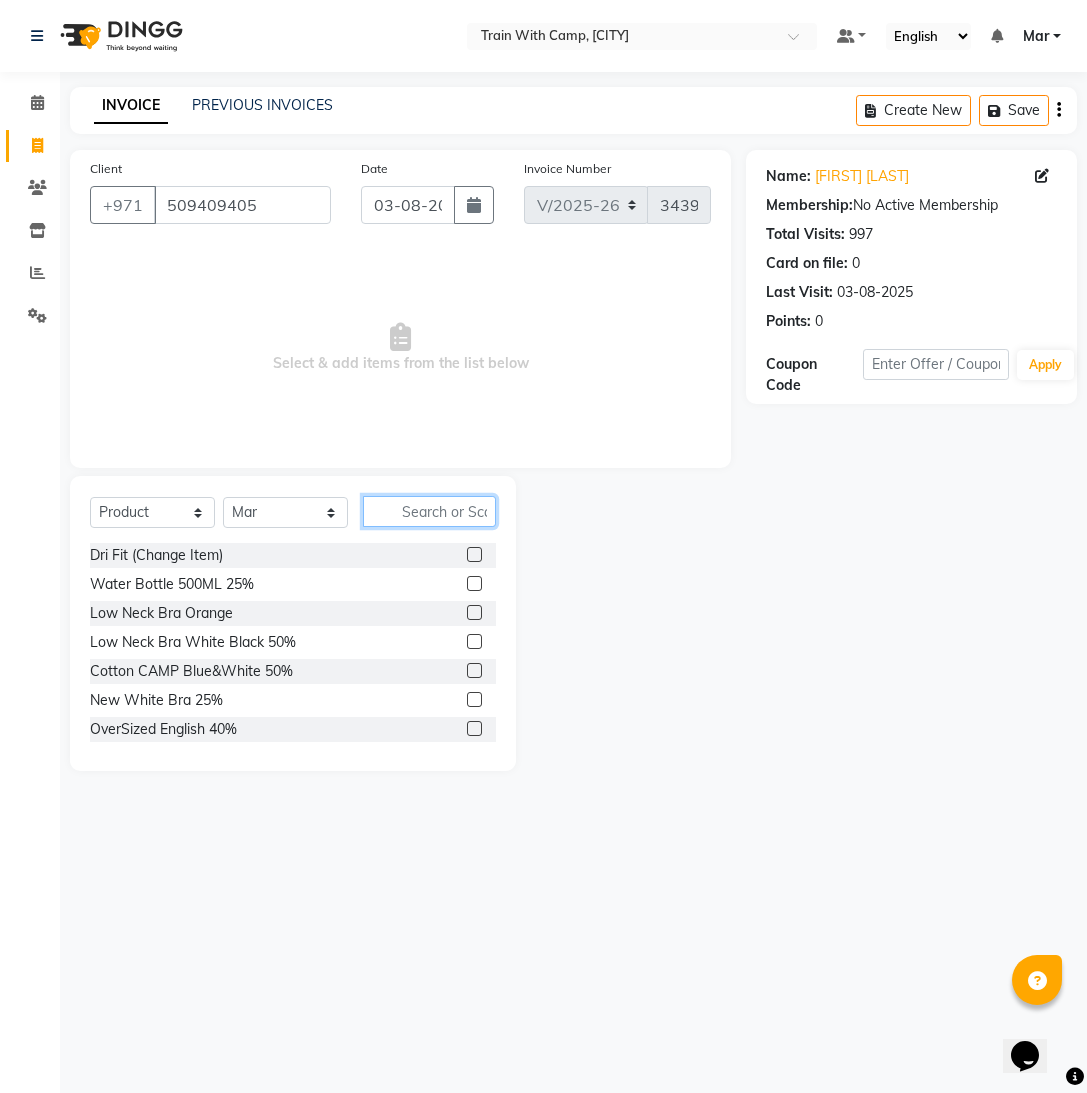 click 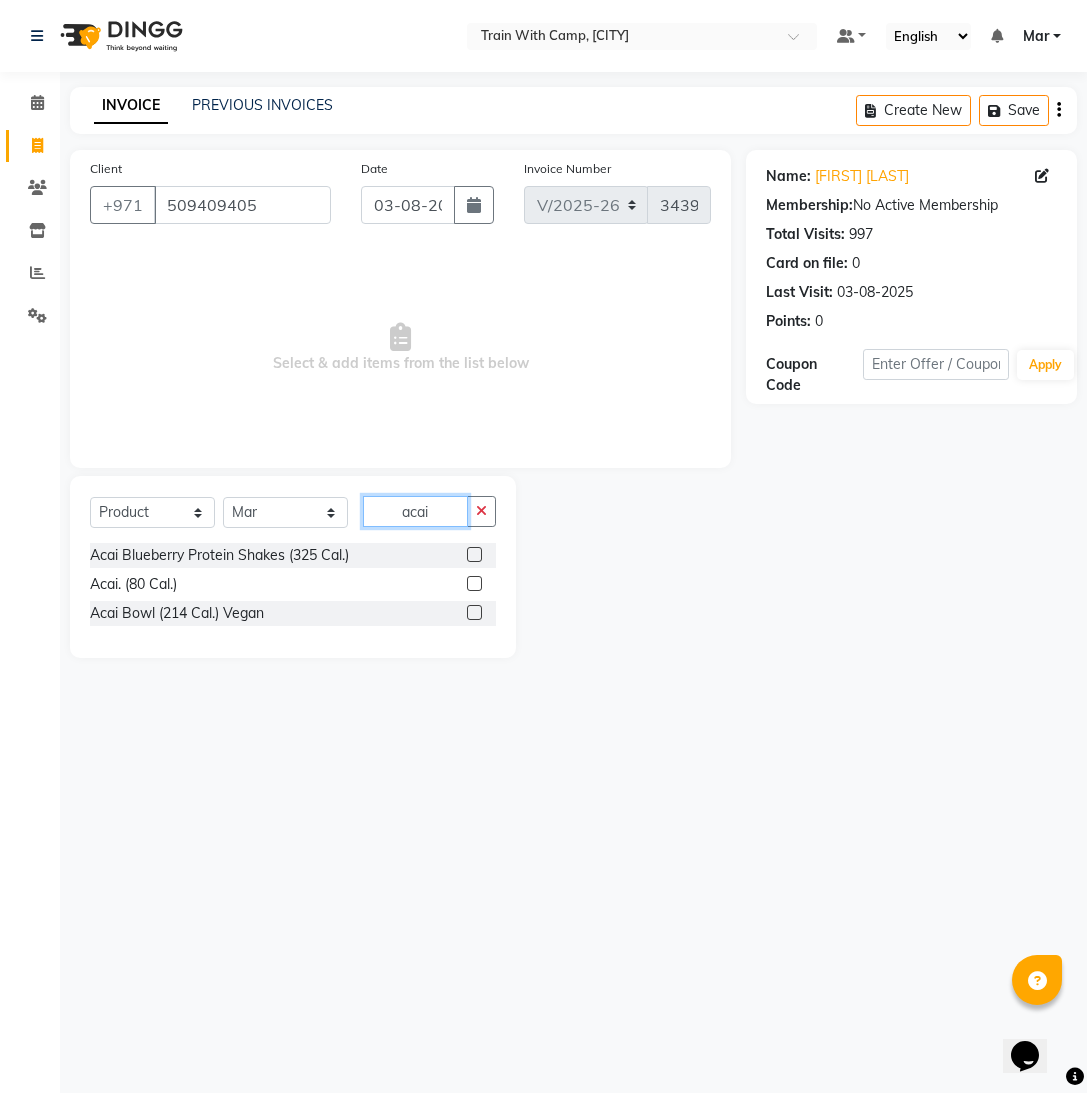 type on "acai" 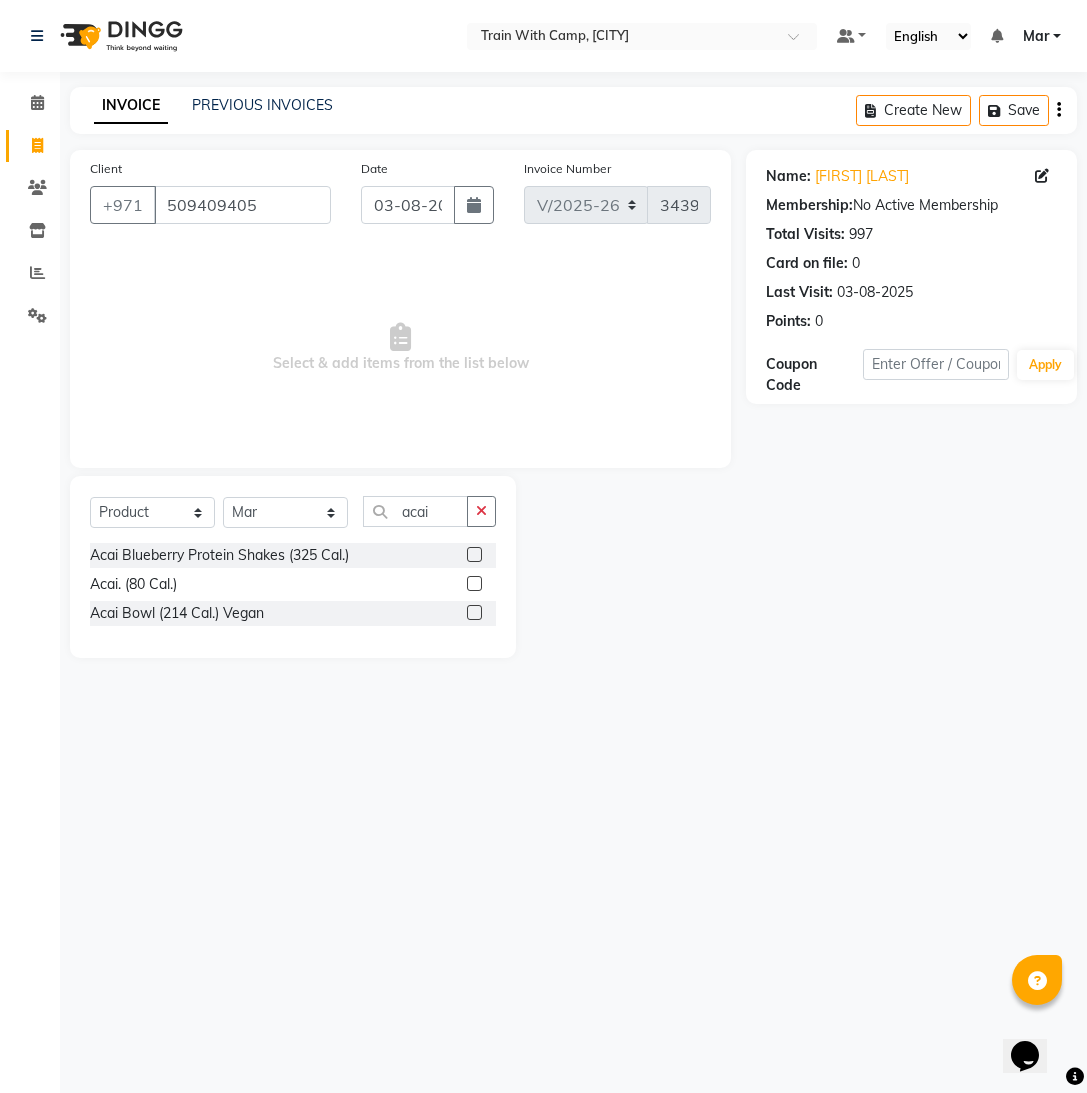 drag, startPoint x: 470, startPoint y: 555, endPoint x: 446, endPoint y: 559, distance: 24.33105 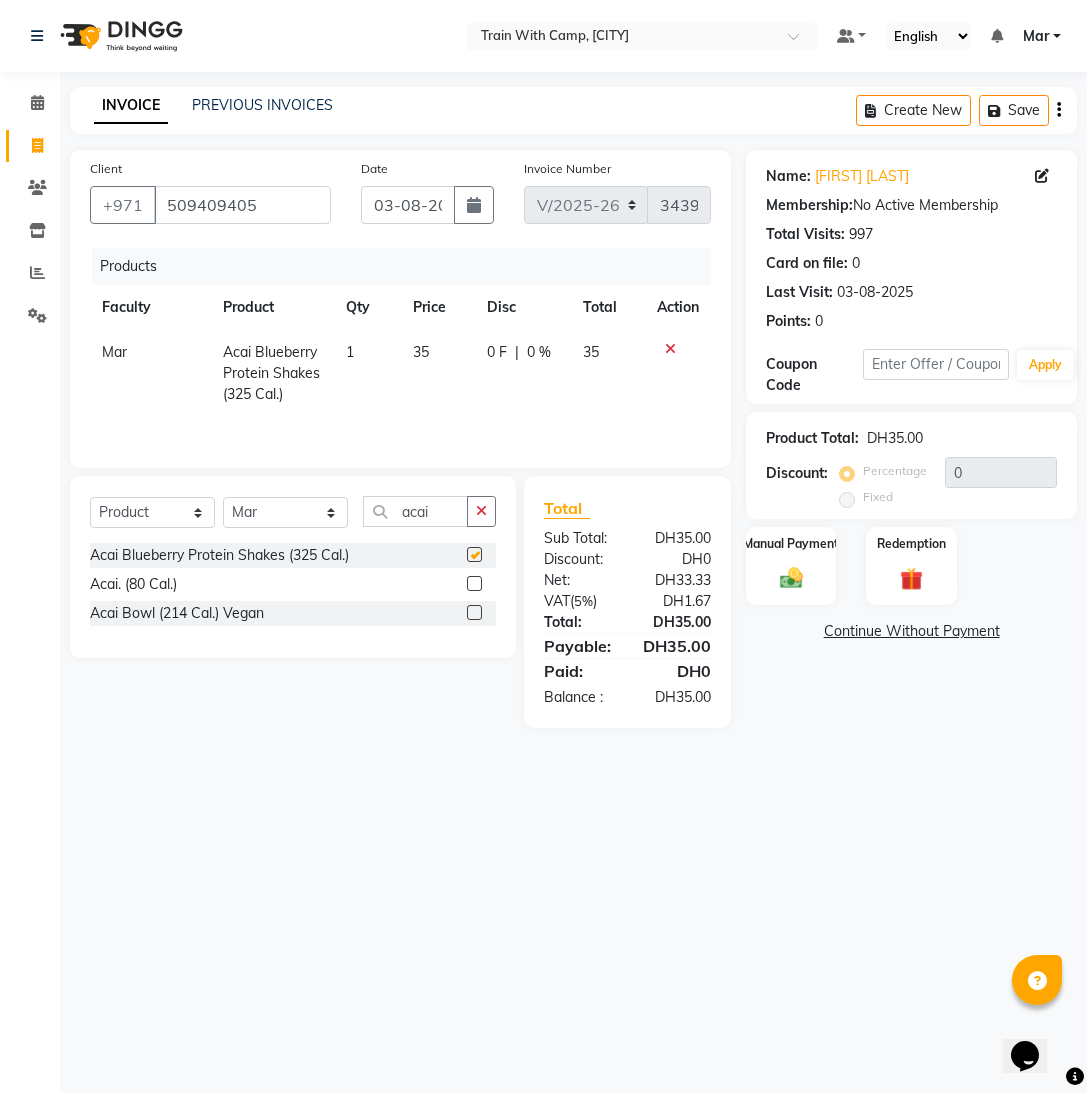 checkbox on "false" 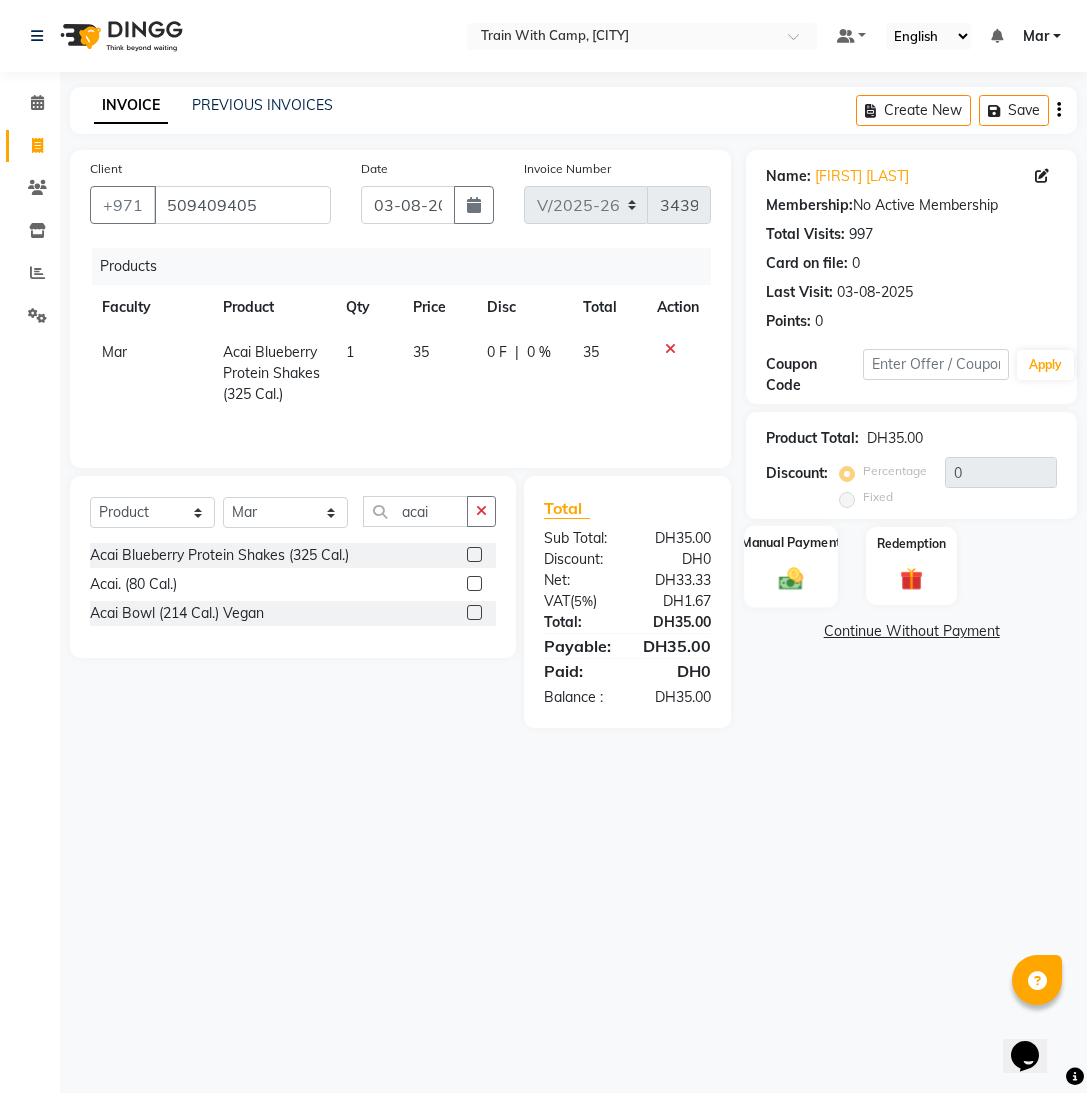 click 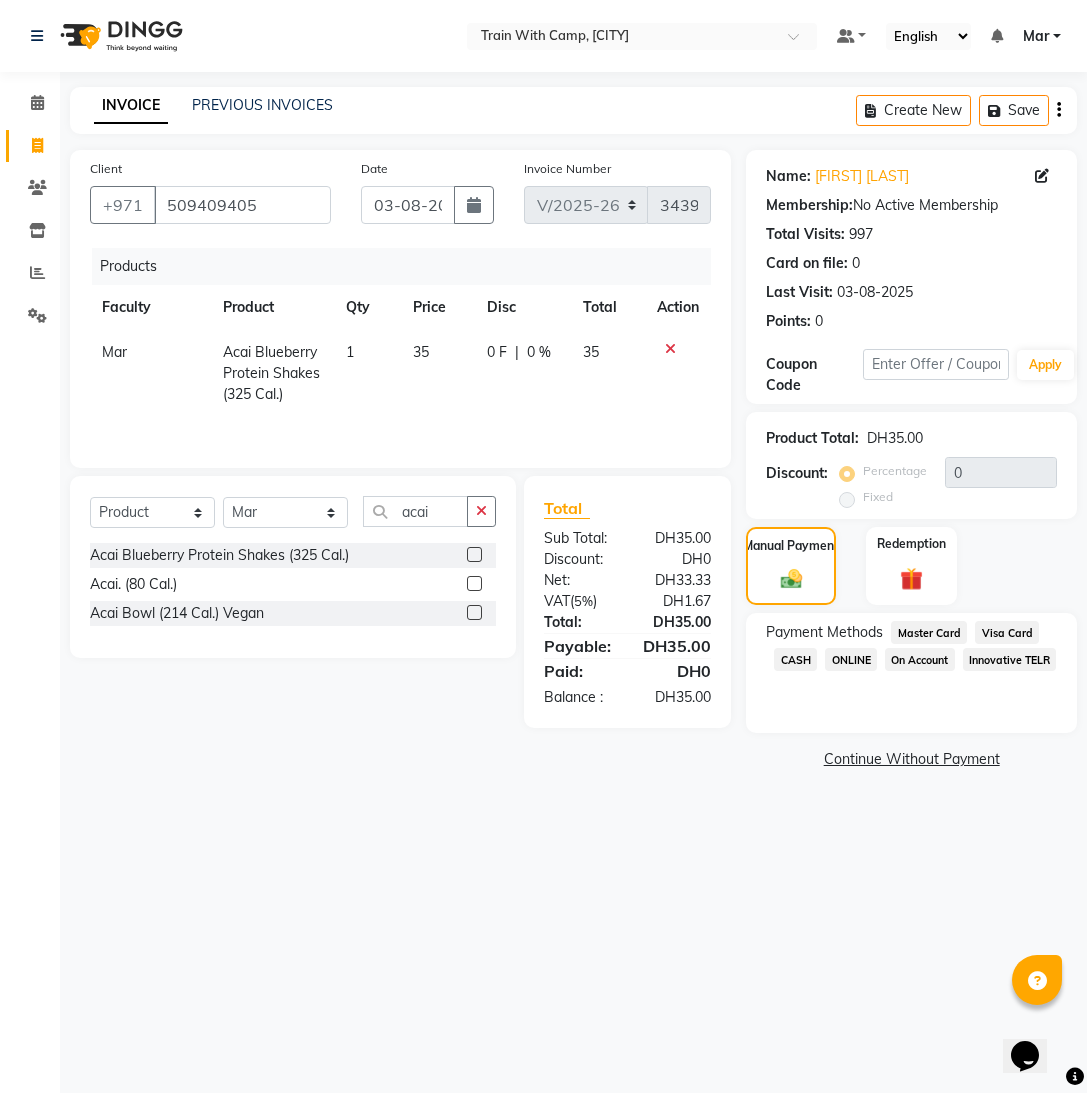 drag, startPoint x: 924, startPoint y: 634, endPoint x: 928, endPoint y: 661, distance: 27.294687 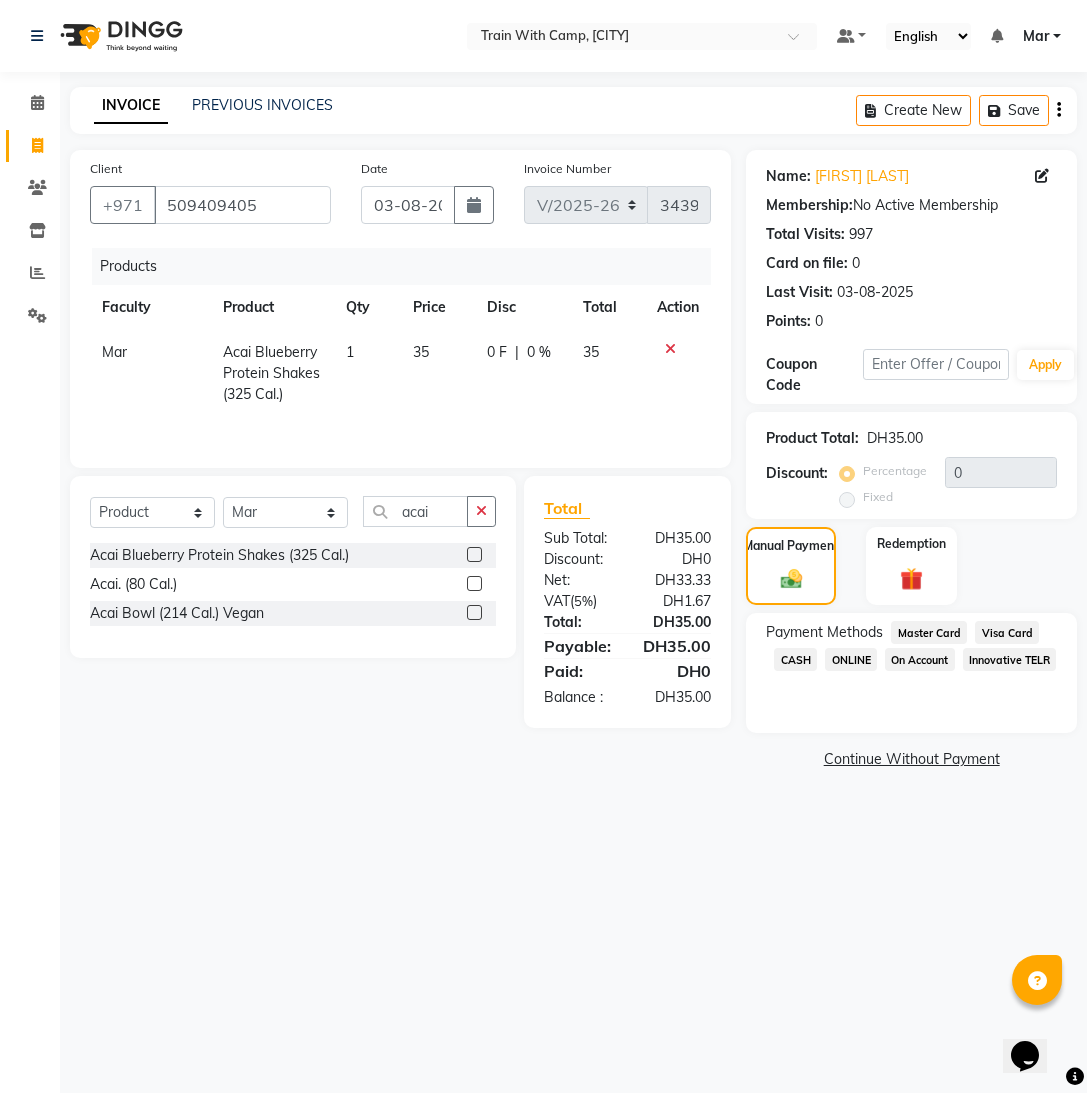 click on "Master Card" 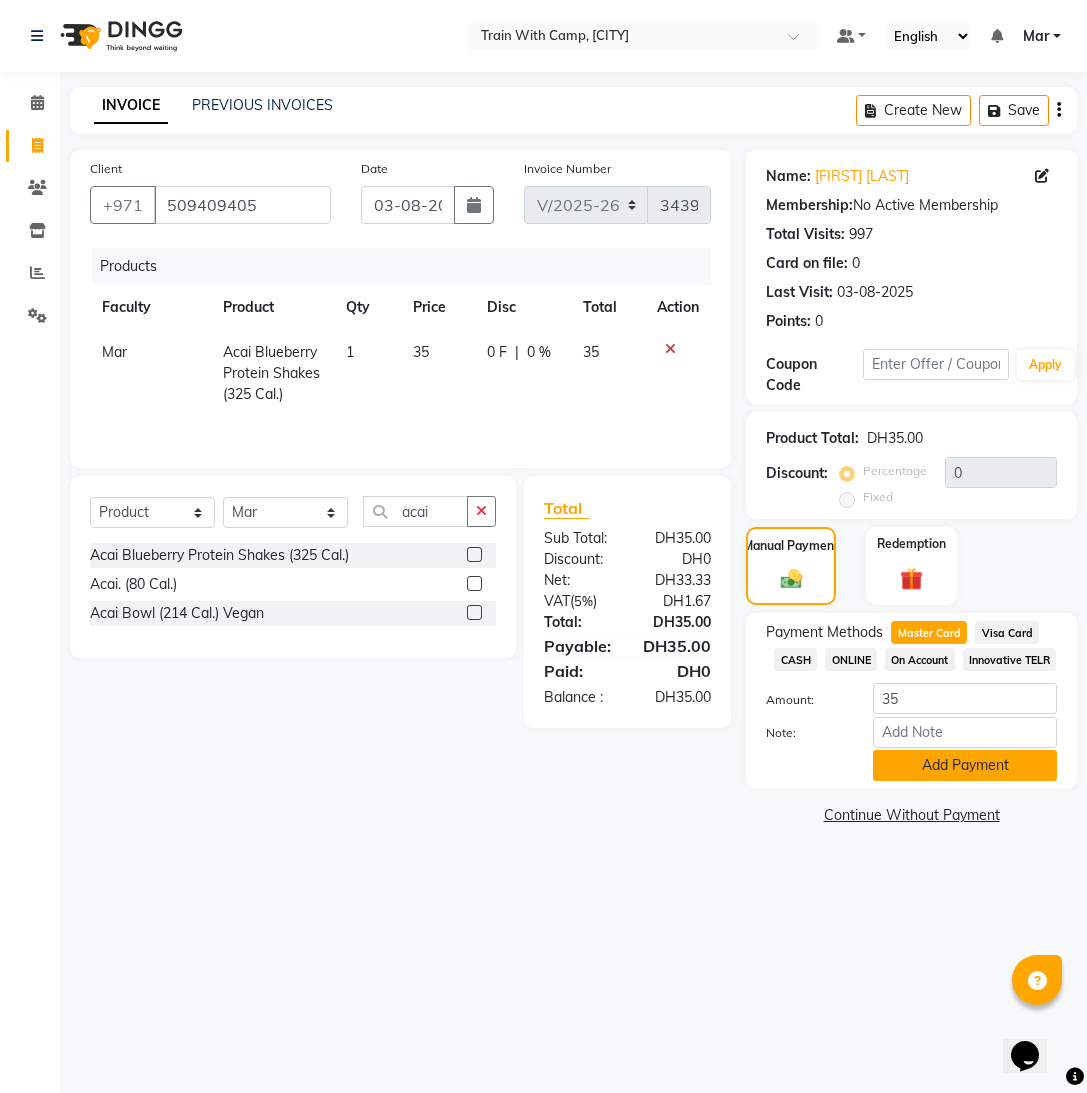 click on "Add Payment" 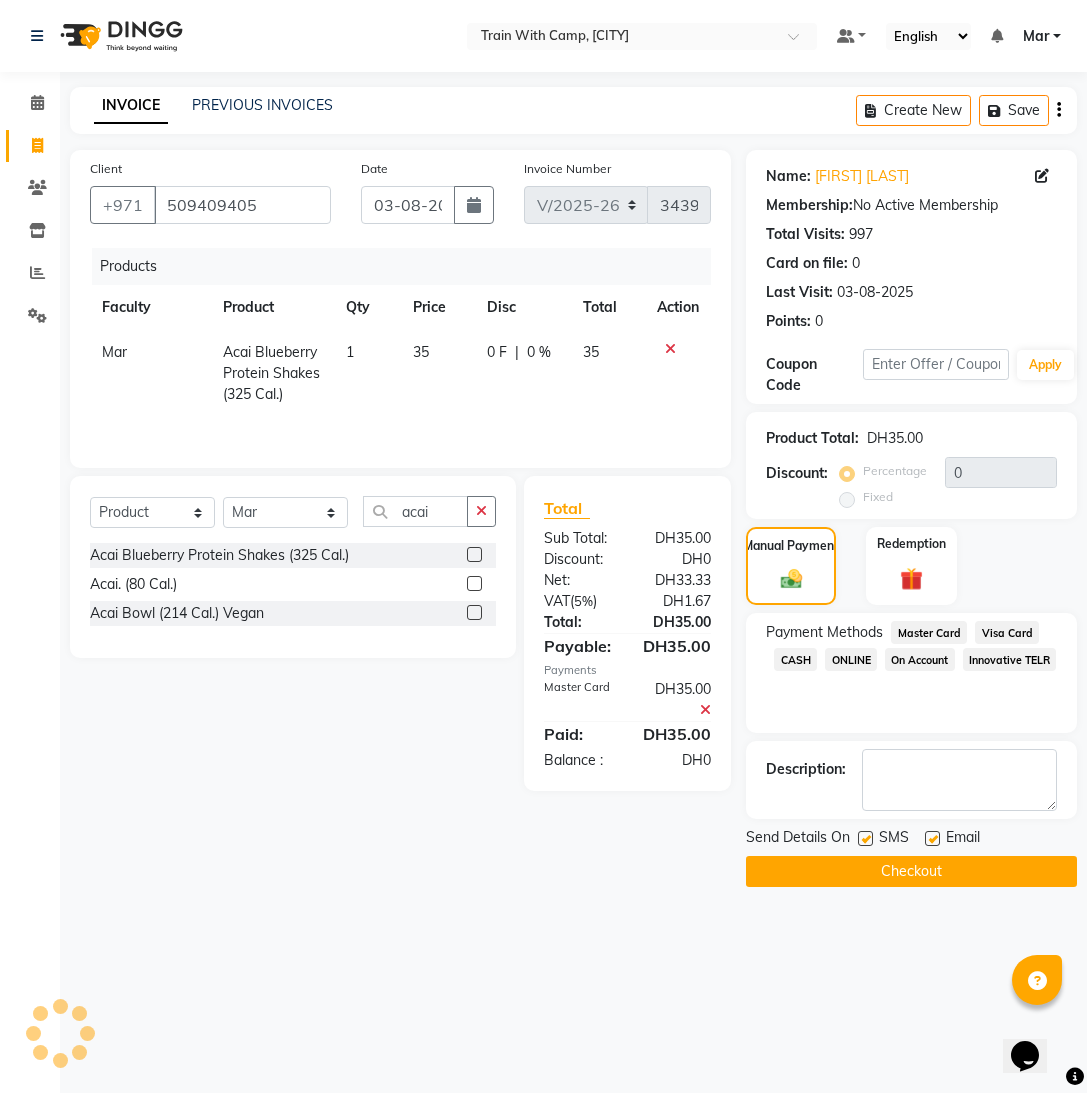 click 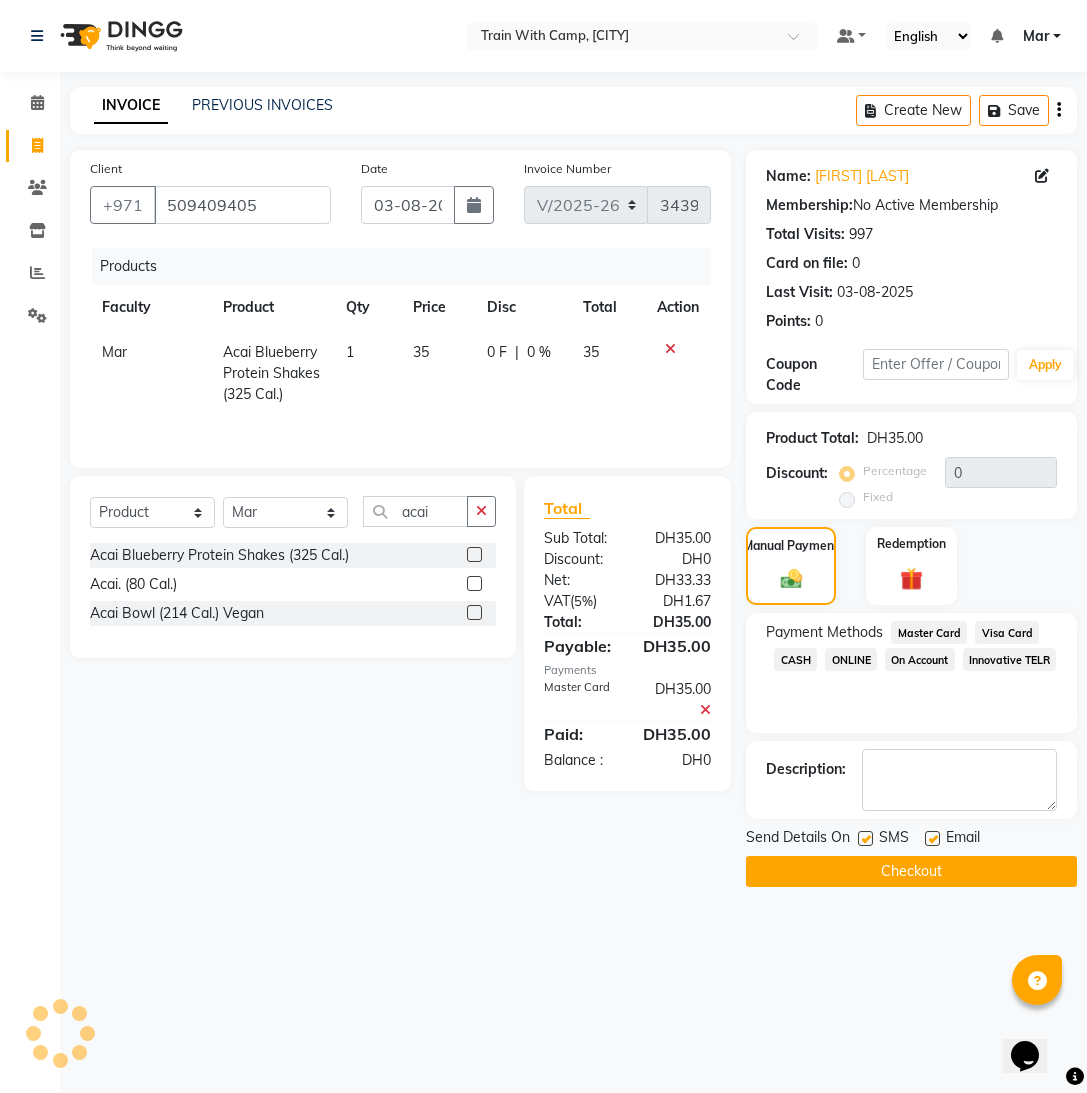 click at bounding box center (931, 839) 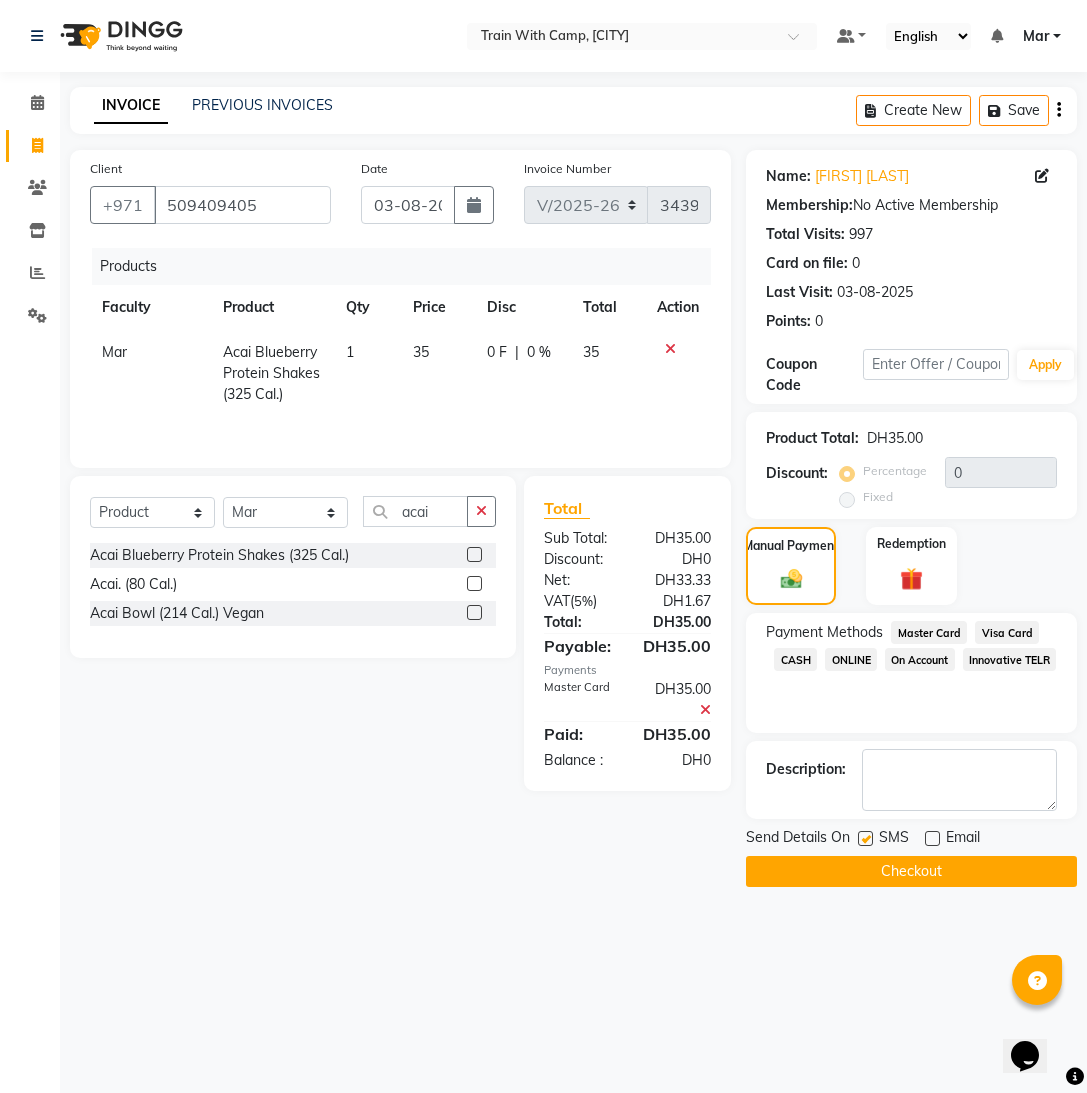 drag, startPoint x: 872, startPoint y: 841, endPoint x: 882, endPoint y: 847, distance: 11.661903 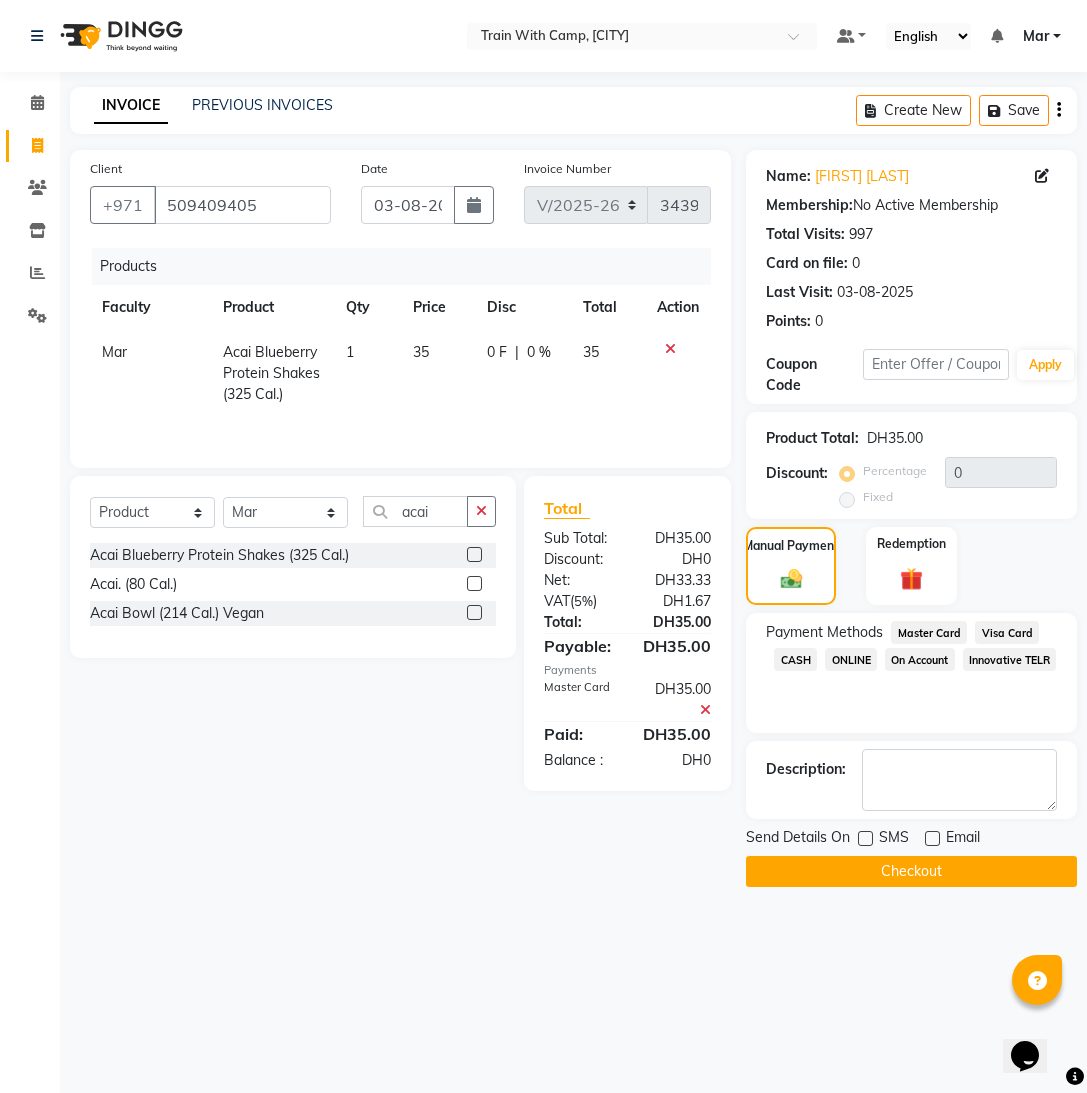 click on "Checkout" 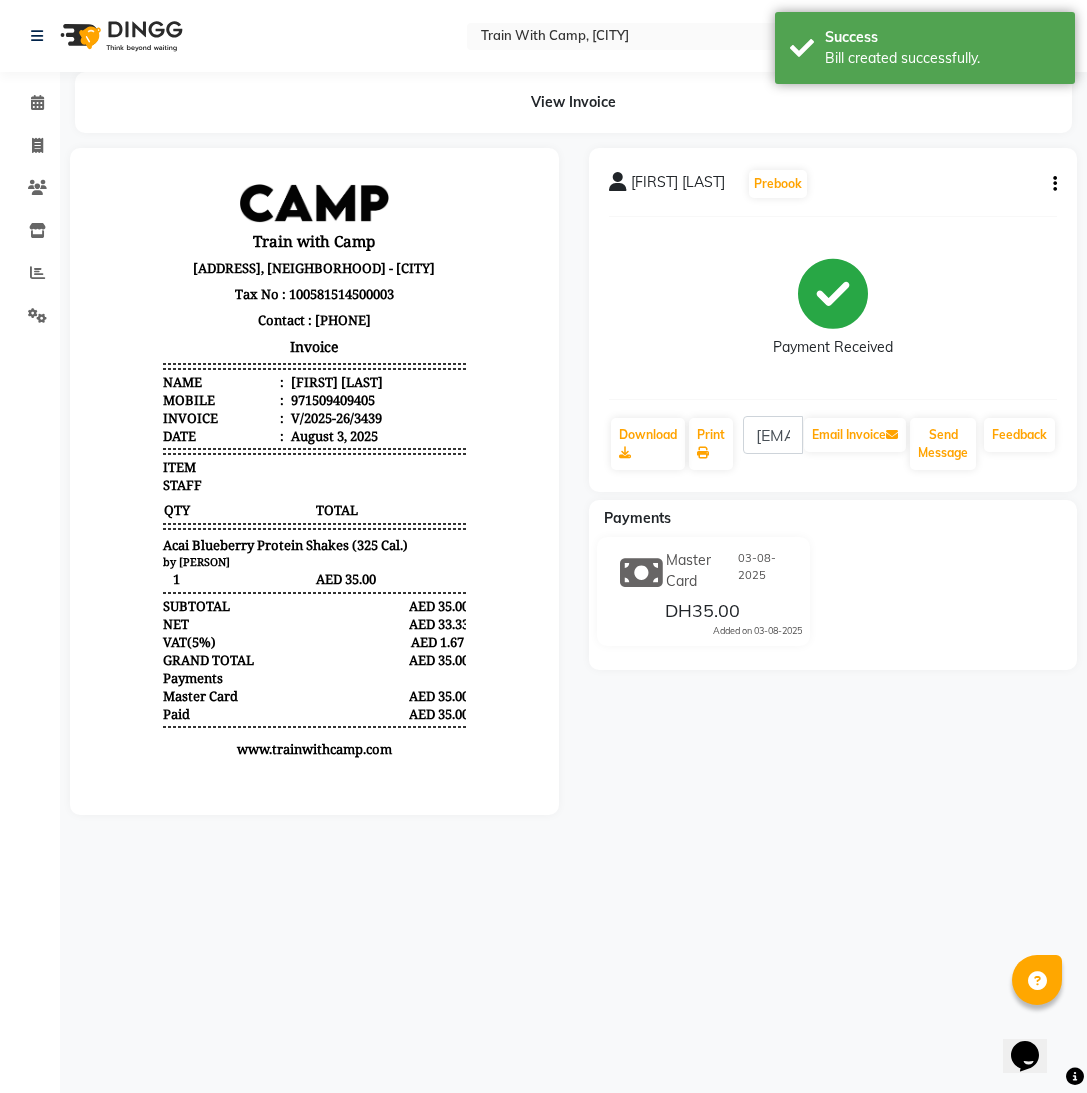 scroll, scrollTop: 0, scrollLeft: 0, axis: both 